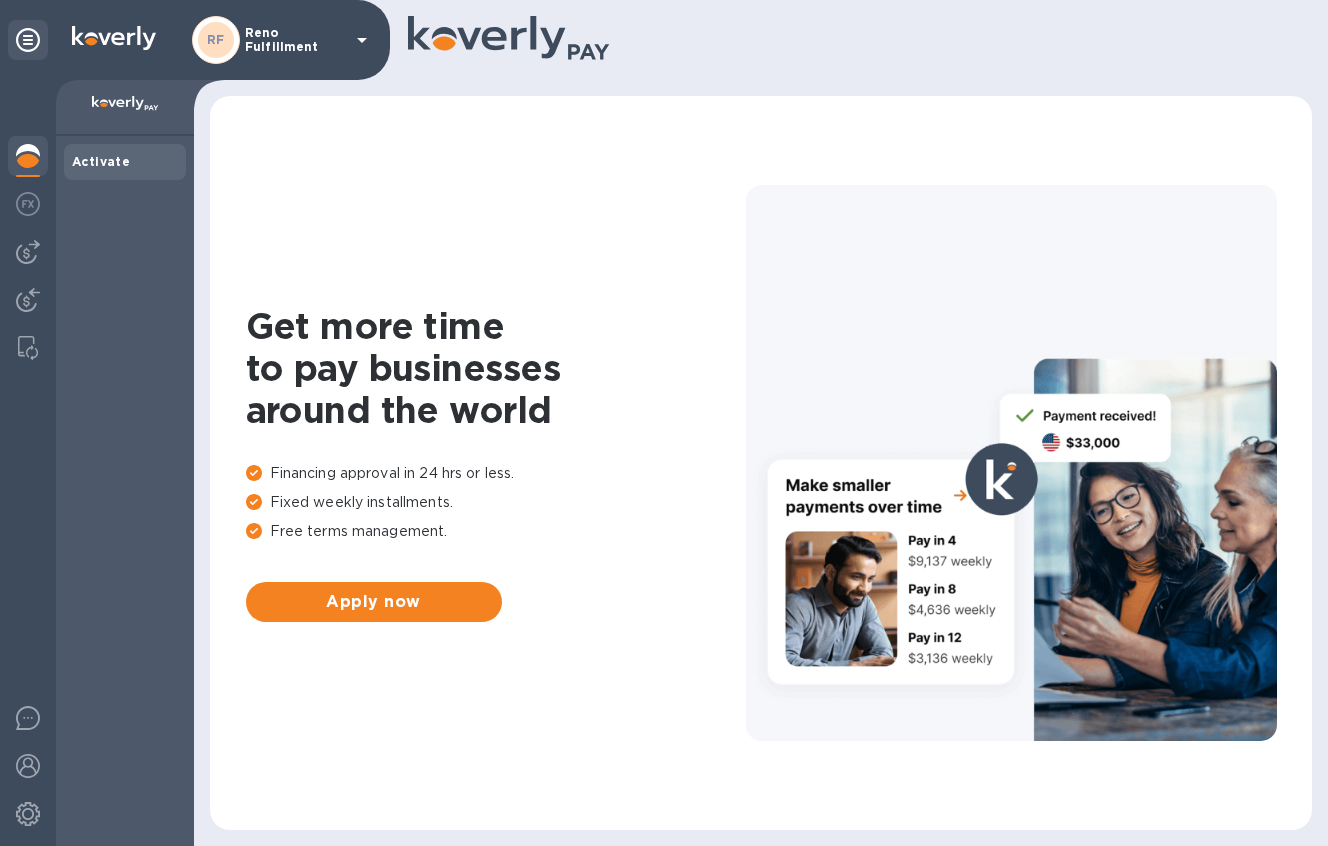 scroll, scrollTop: 0, scrollLeft: 0, axis: both 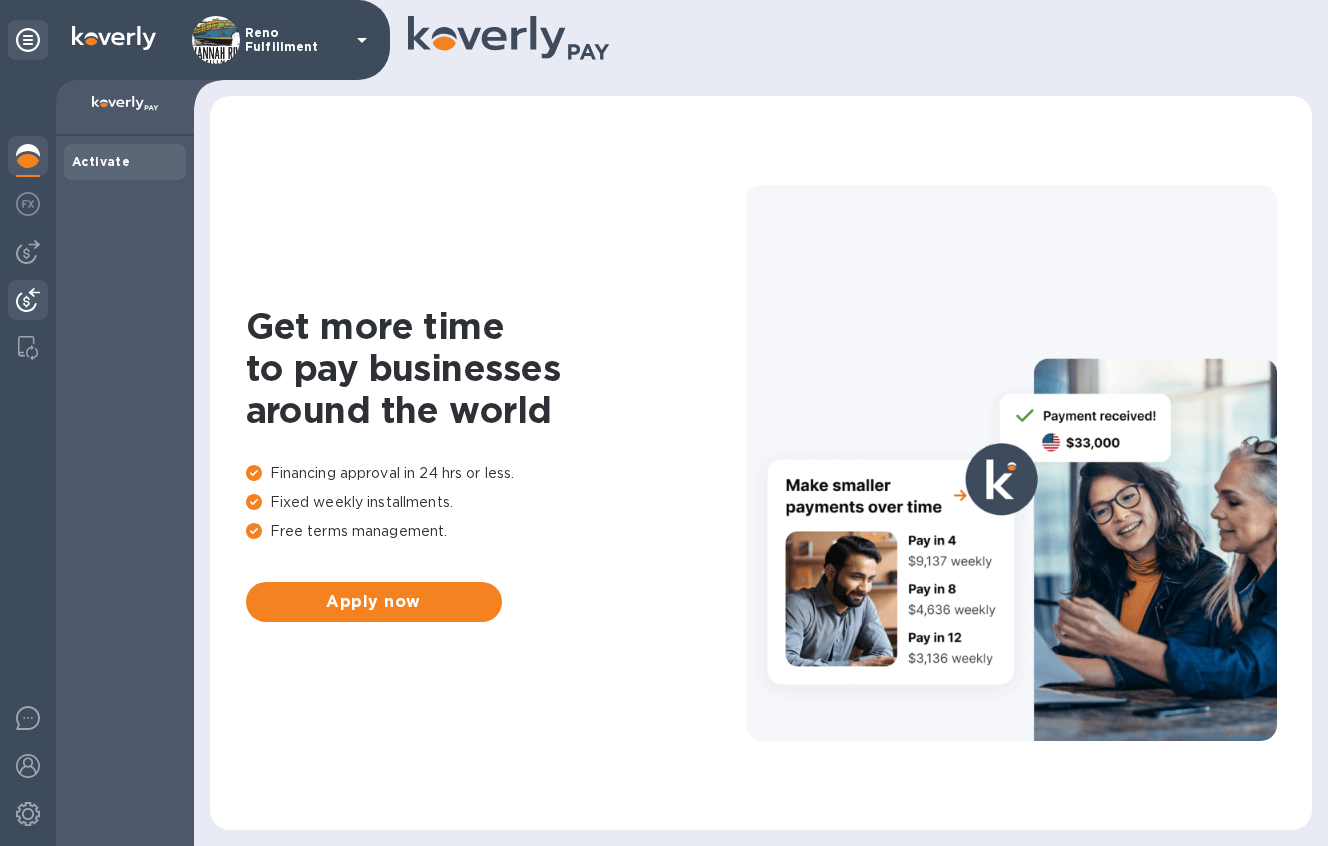 click at bounding box center (28, 300) 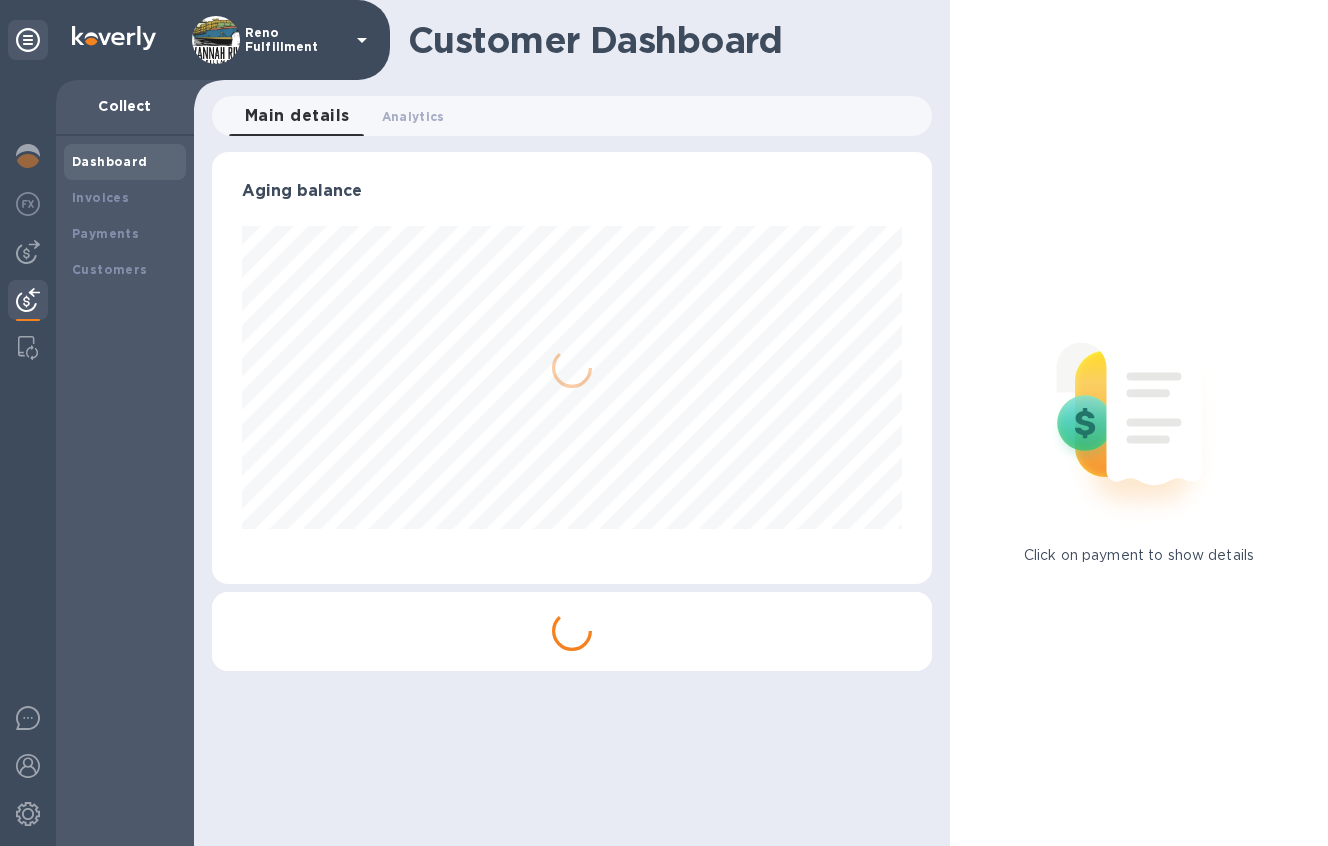 scroll, scrollTop: 999568, scrollLeft: 999280, axis: both 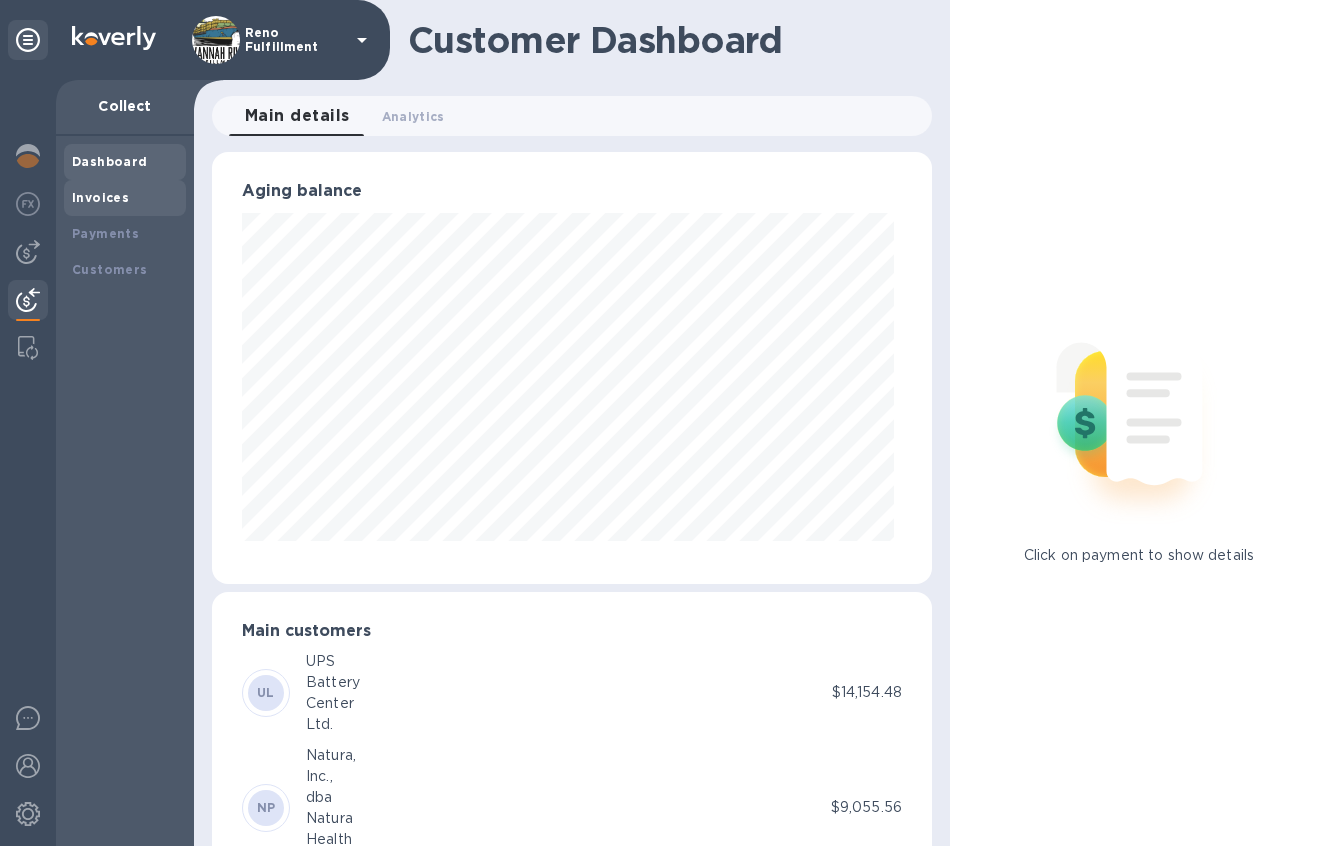 click on "Invoices" at bounding box center [100, 197] 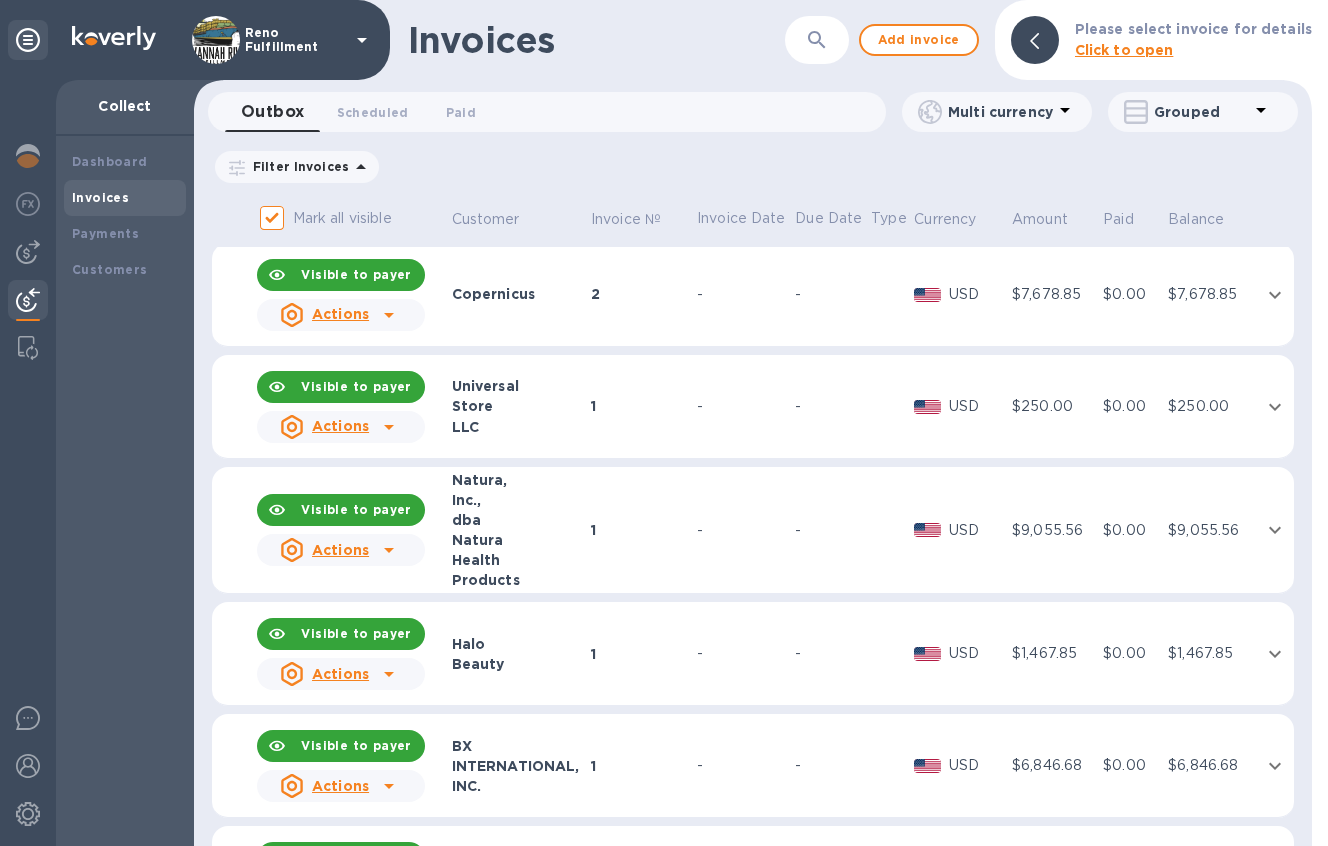 scroll, scrollTop: 0, scrollLeft: 0, axis: both 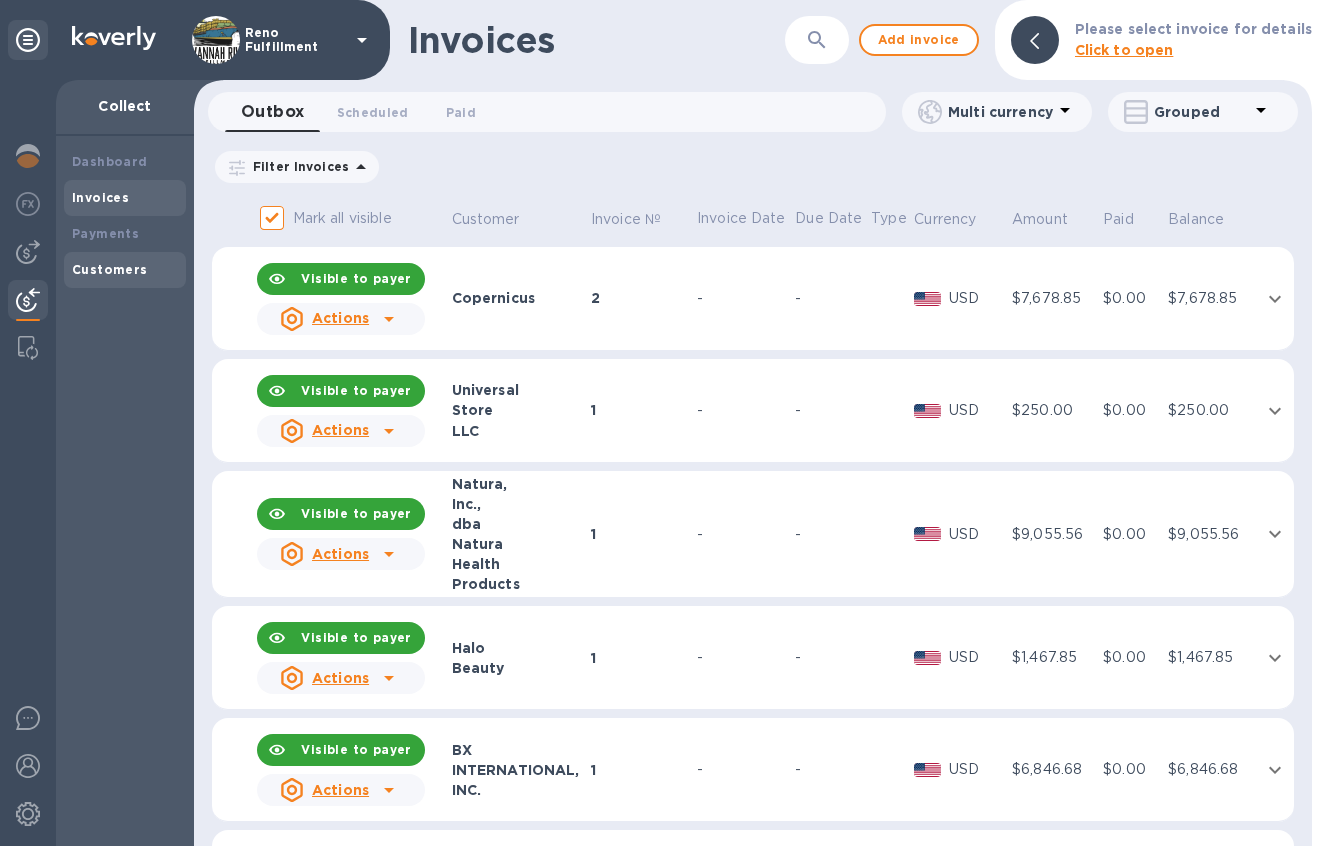 click on "Customers" at bounding box center [125, 270] 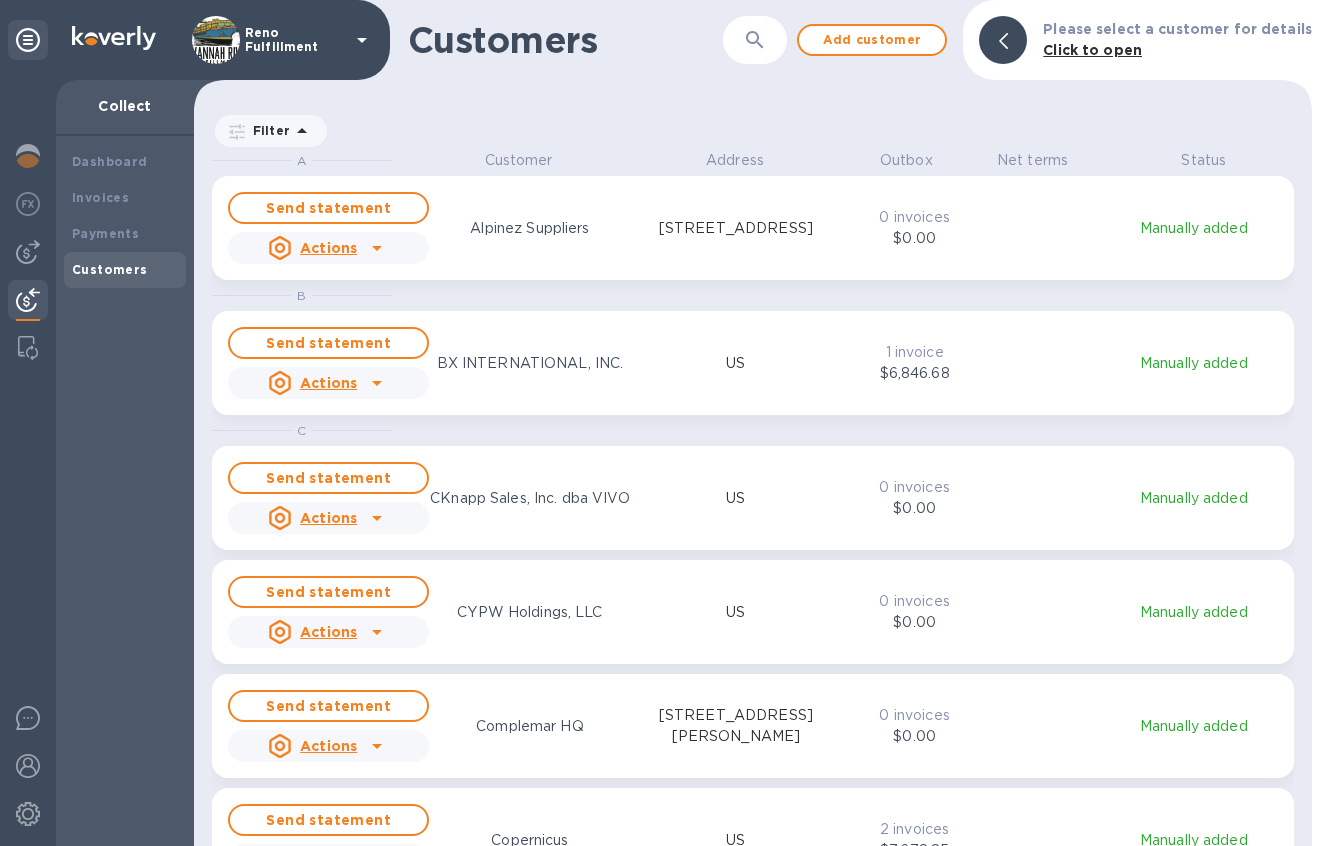 scroll, scrollTop: 17, scrollLeft: 9, axis: both 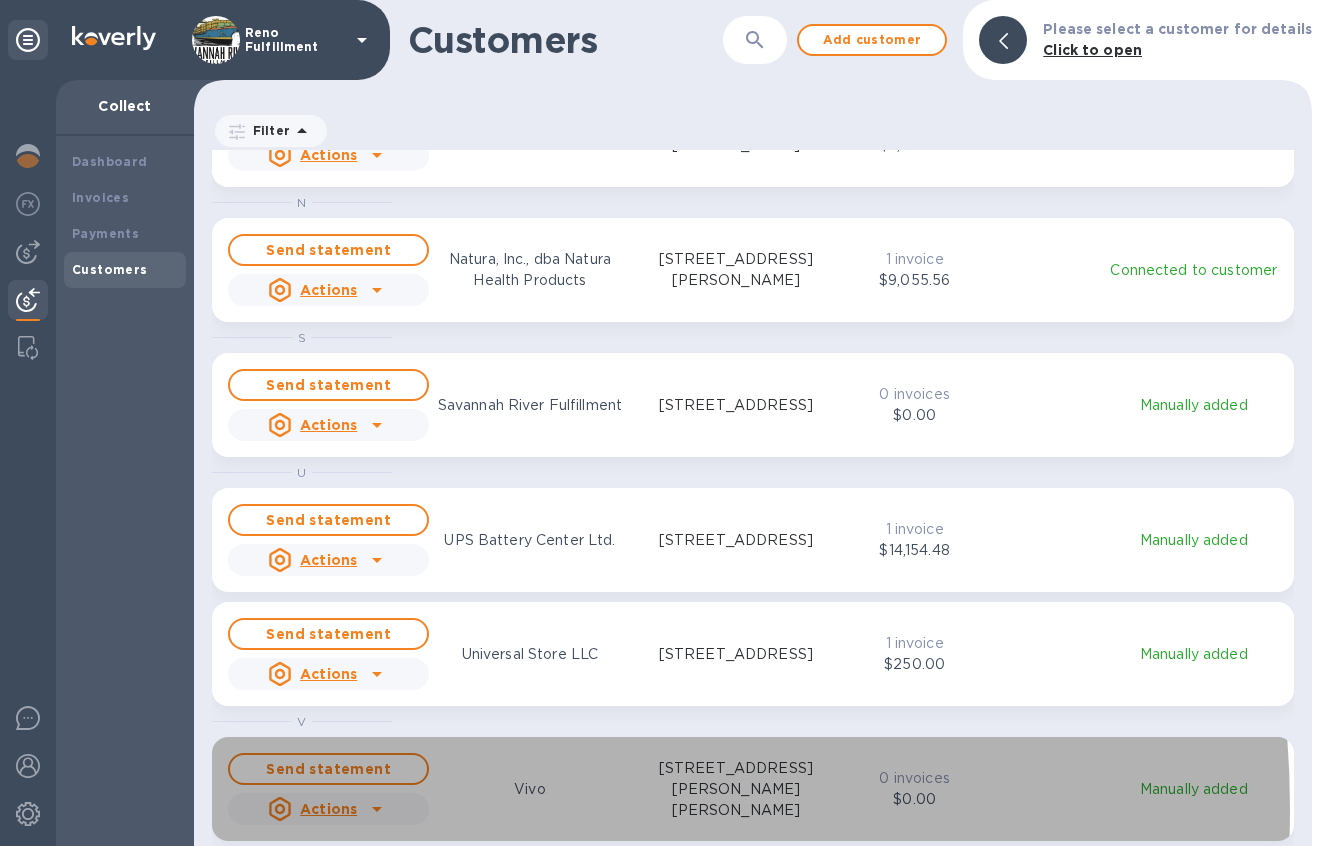 click 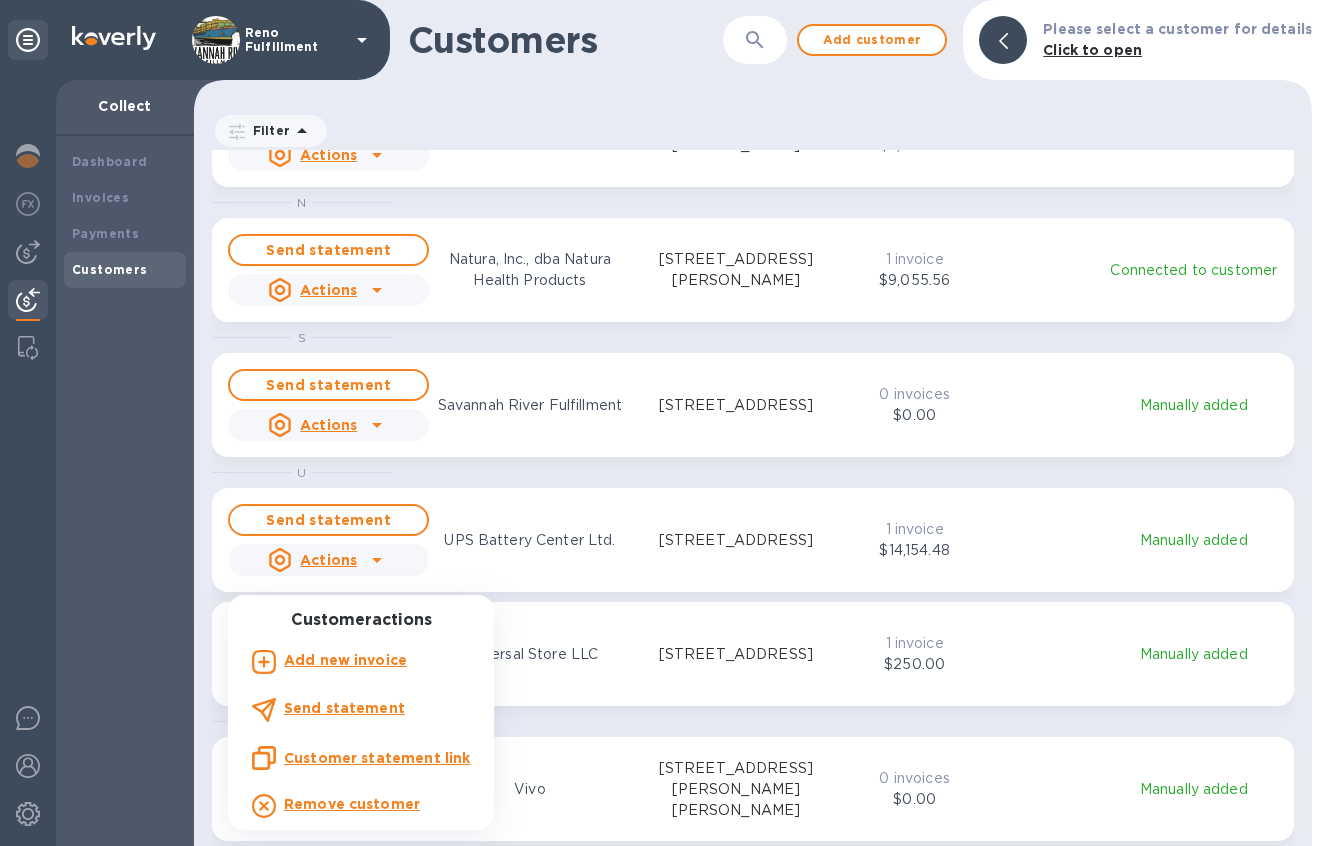 click on "Customer statement link" at bounding box center (377, 758) 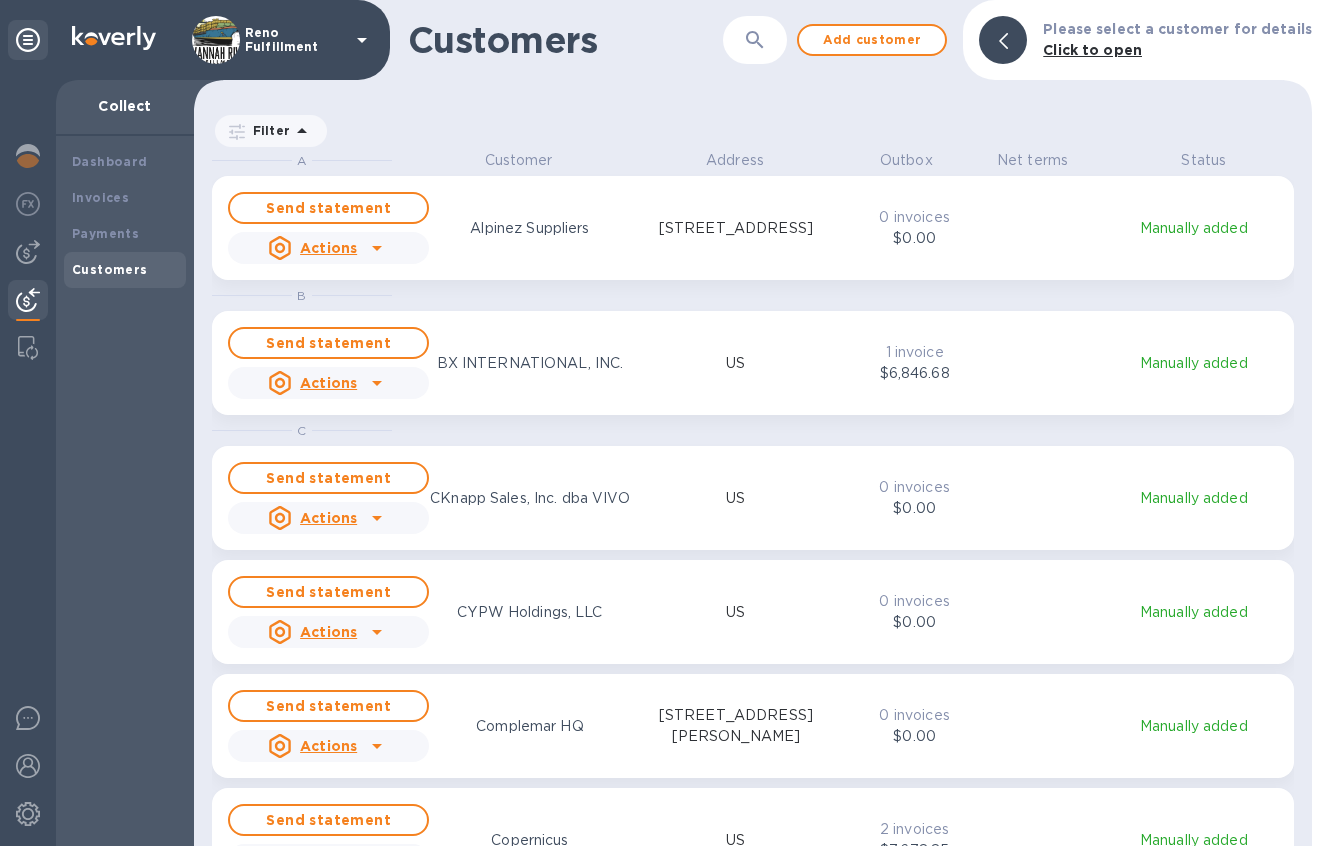 scroll, scrollTop: 680, scrollLeft: 1110, axis: both 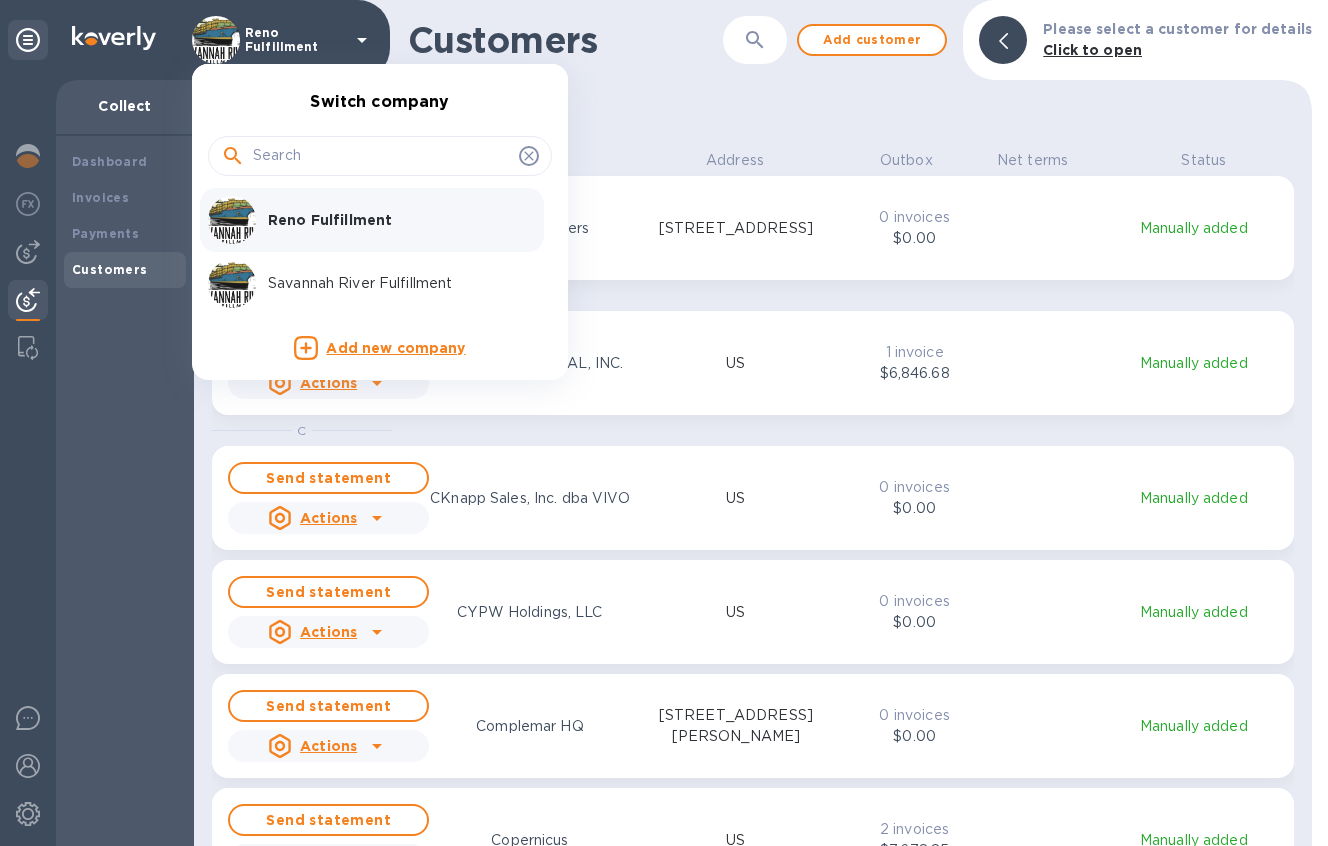 click on "Savannah River Fulfillment" at bounding box center [394, 283] 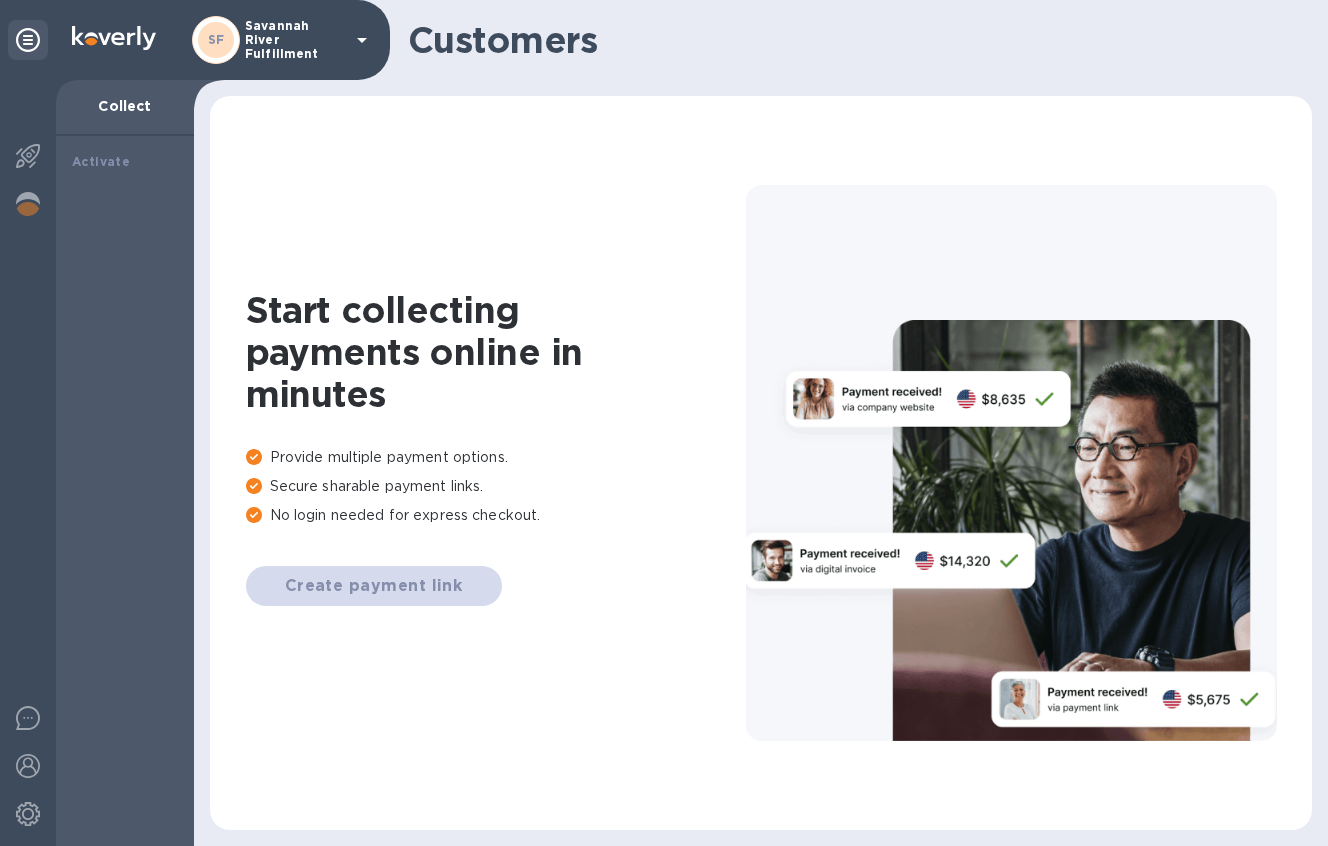 scroll, scrollTop: 0, scrollLeft: 0, axis: both 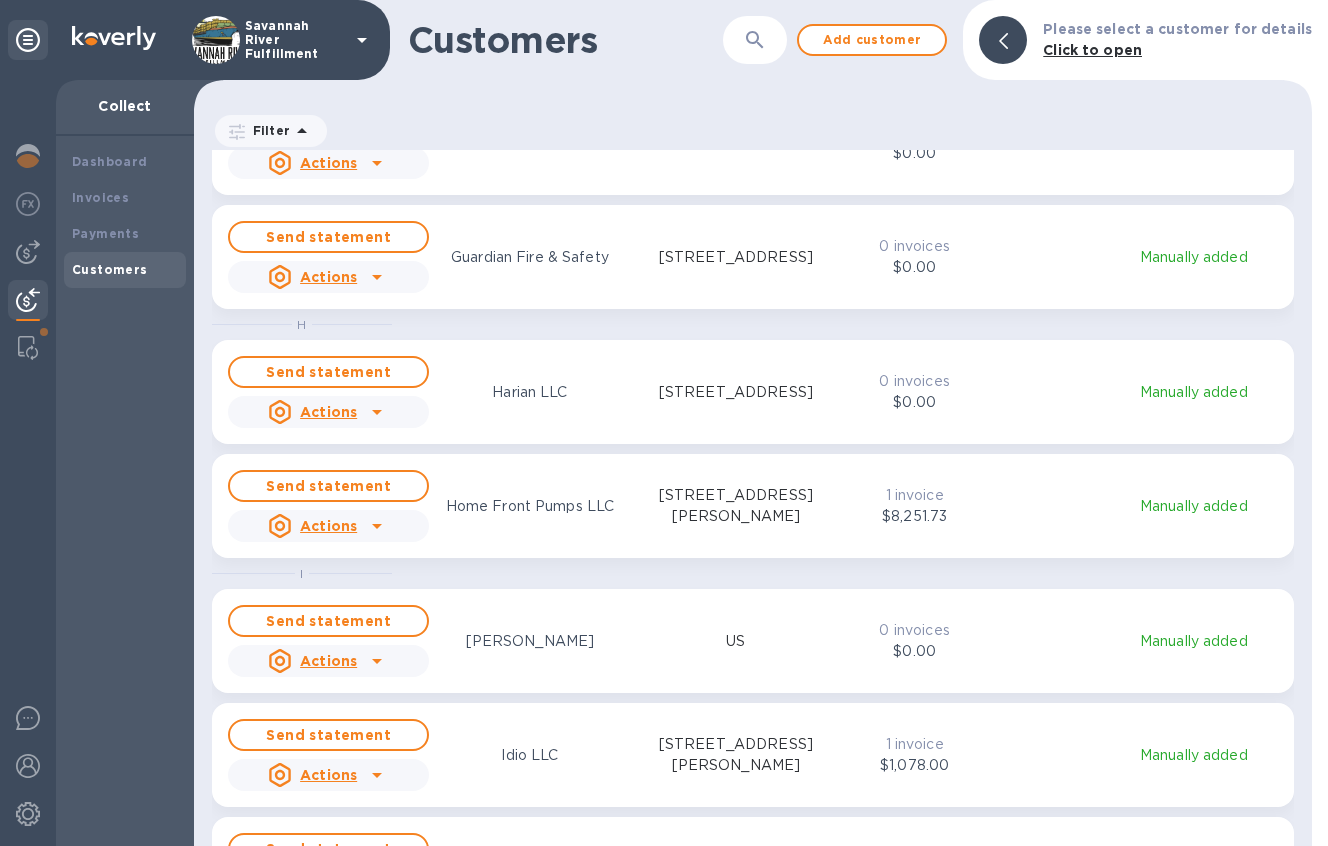 click 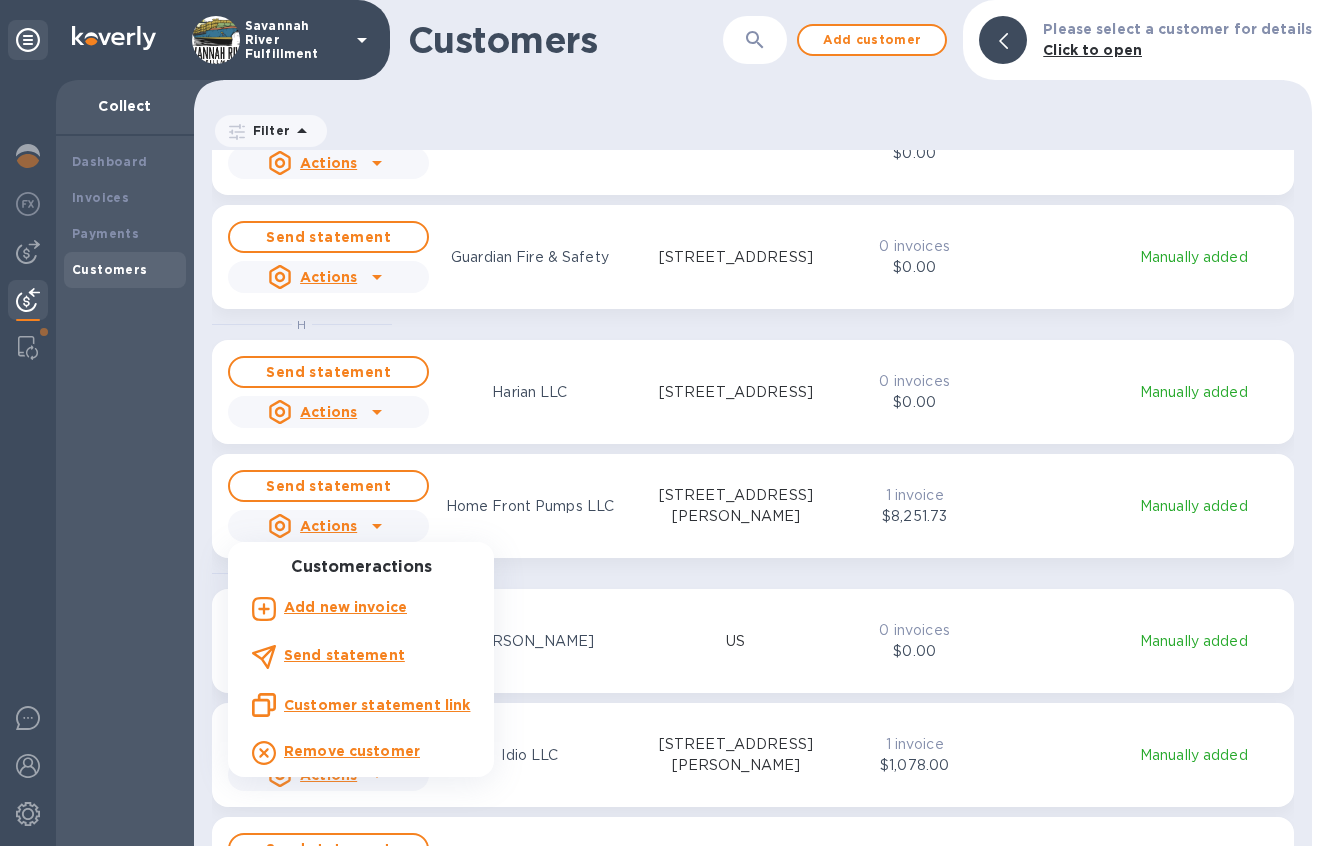 click on "Customer statement link" at bounding box center [377, 705] 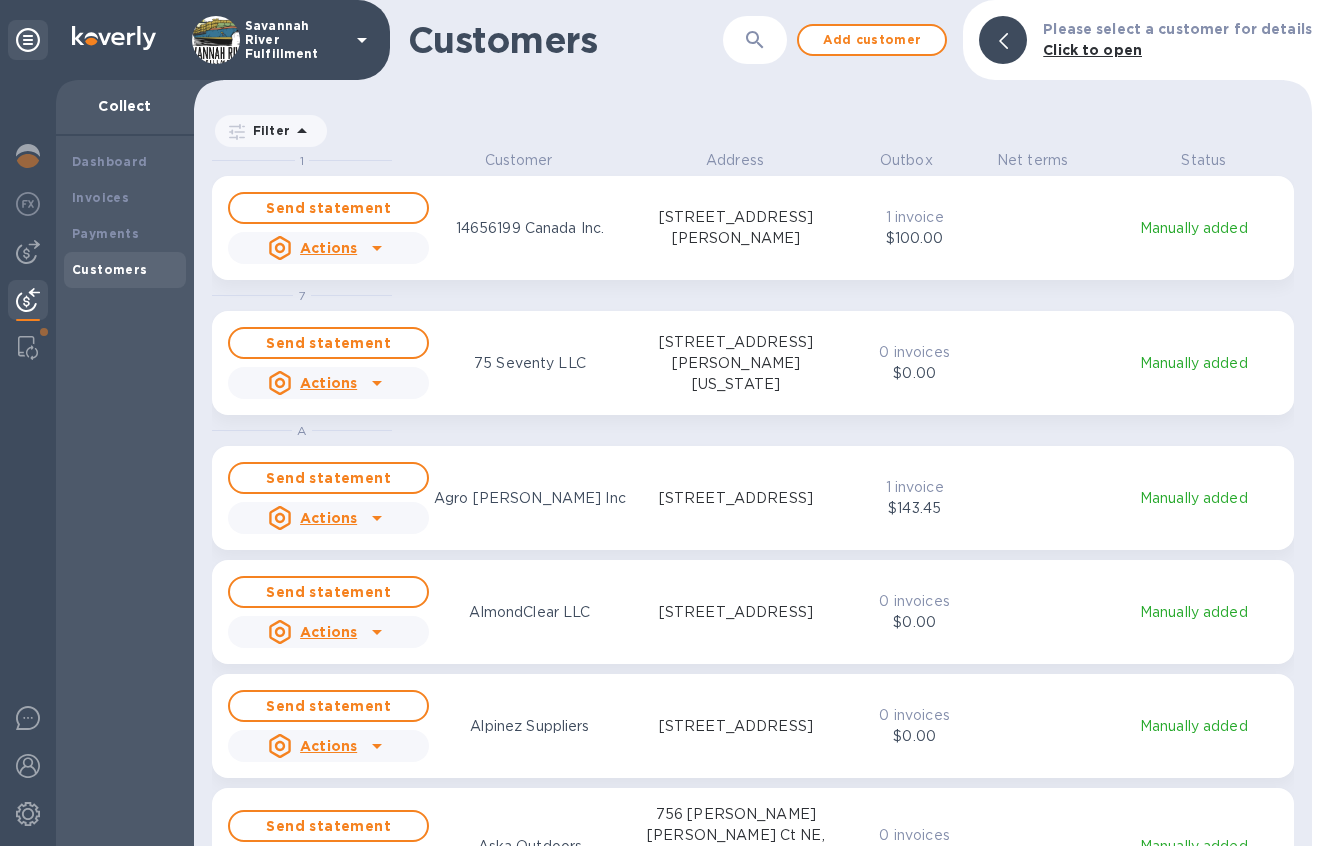 scroll, scrollTop: 680, scrollLeft: 1110, axis: both 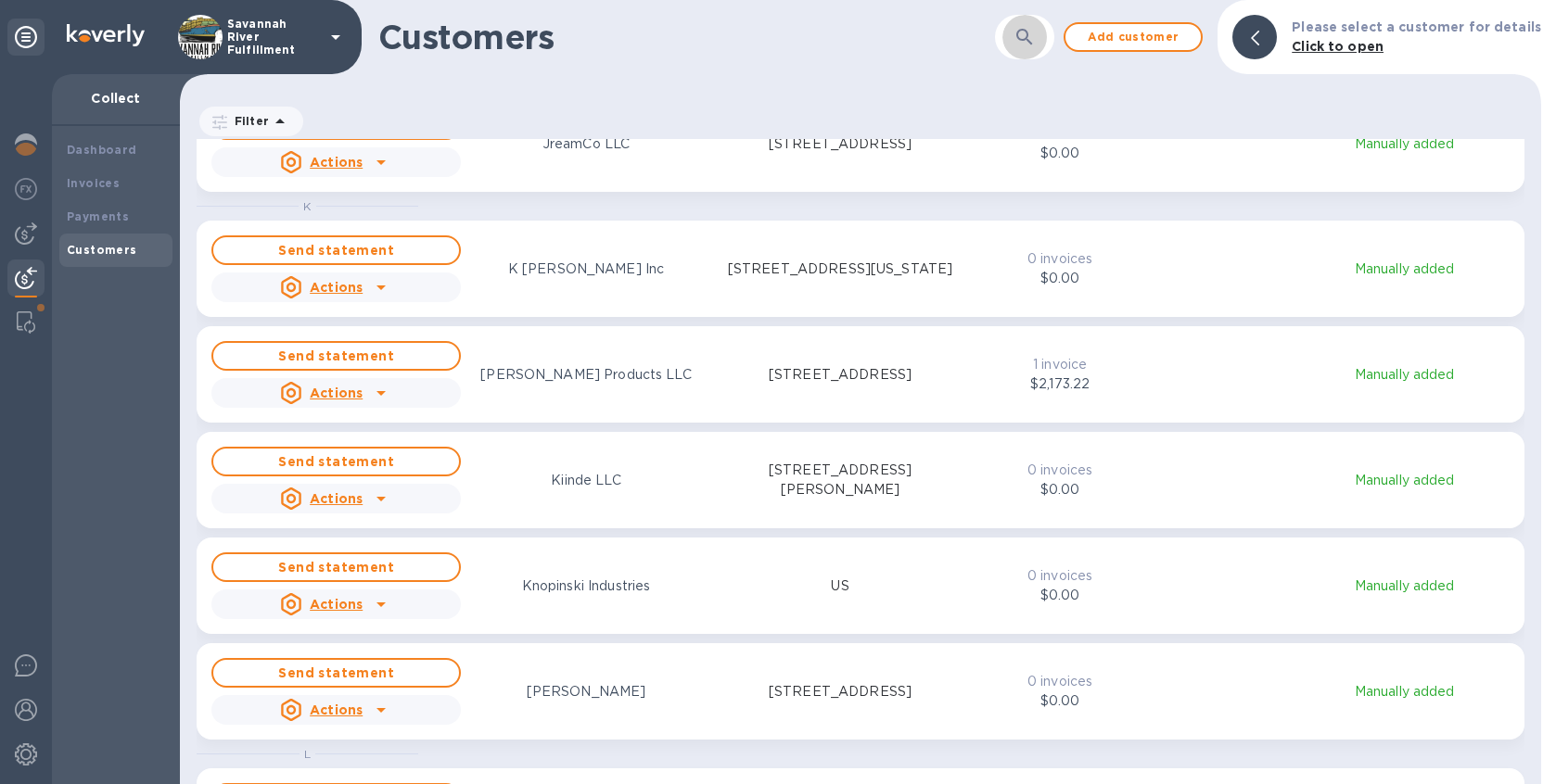 click 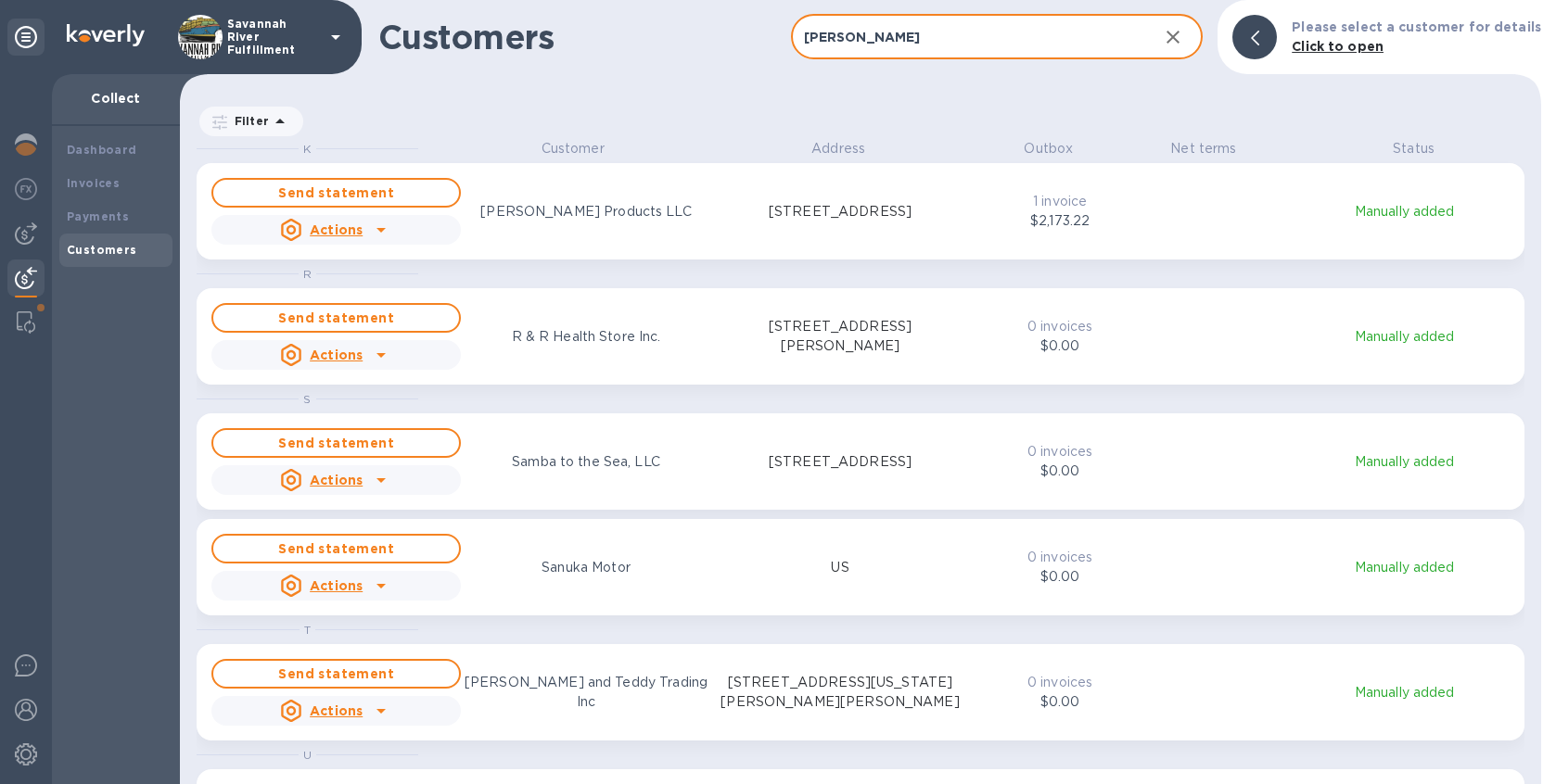 scroll, scrollTop: 16, scrollLeft: 8, axis: both 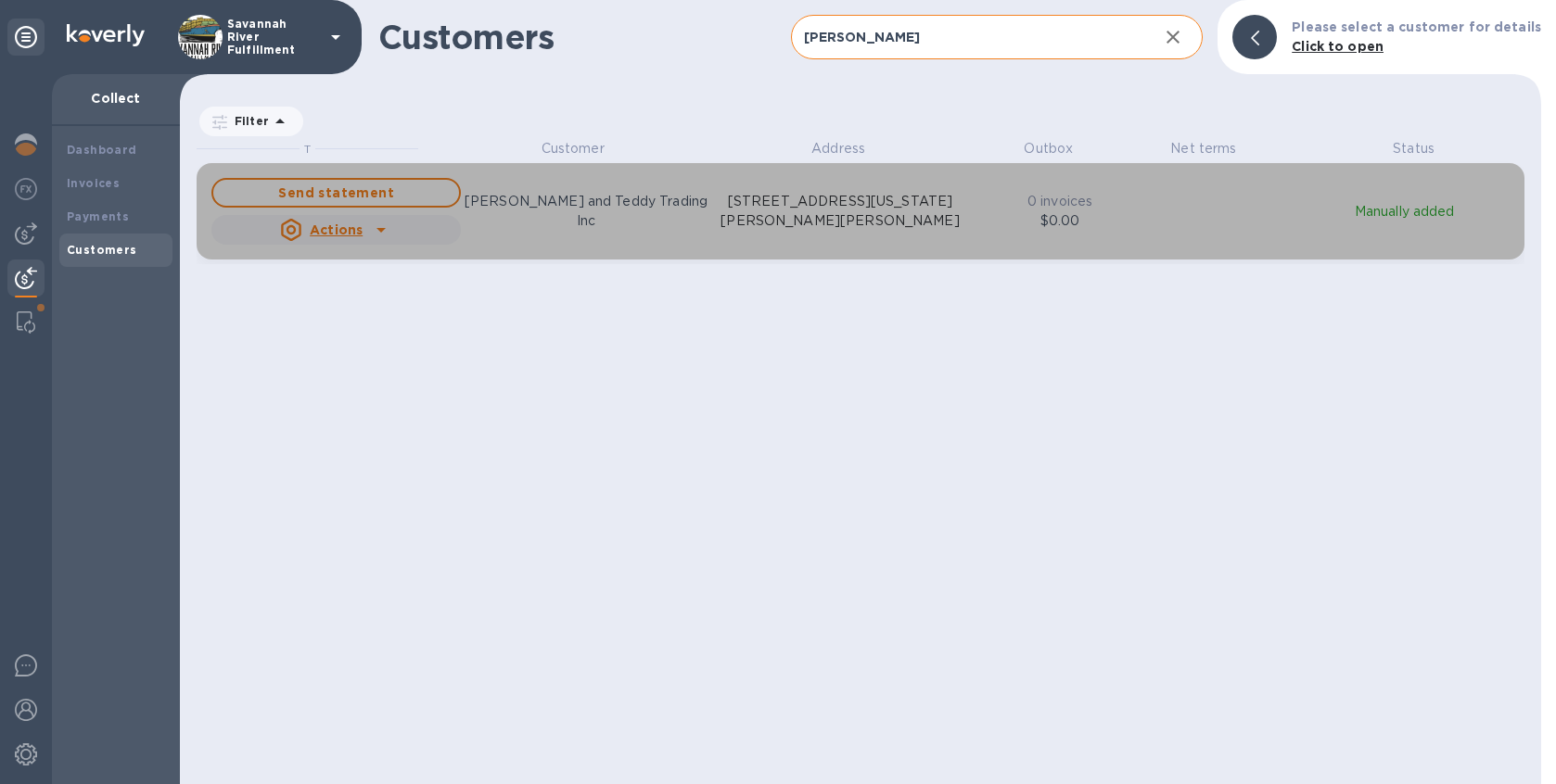 click 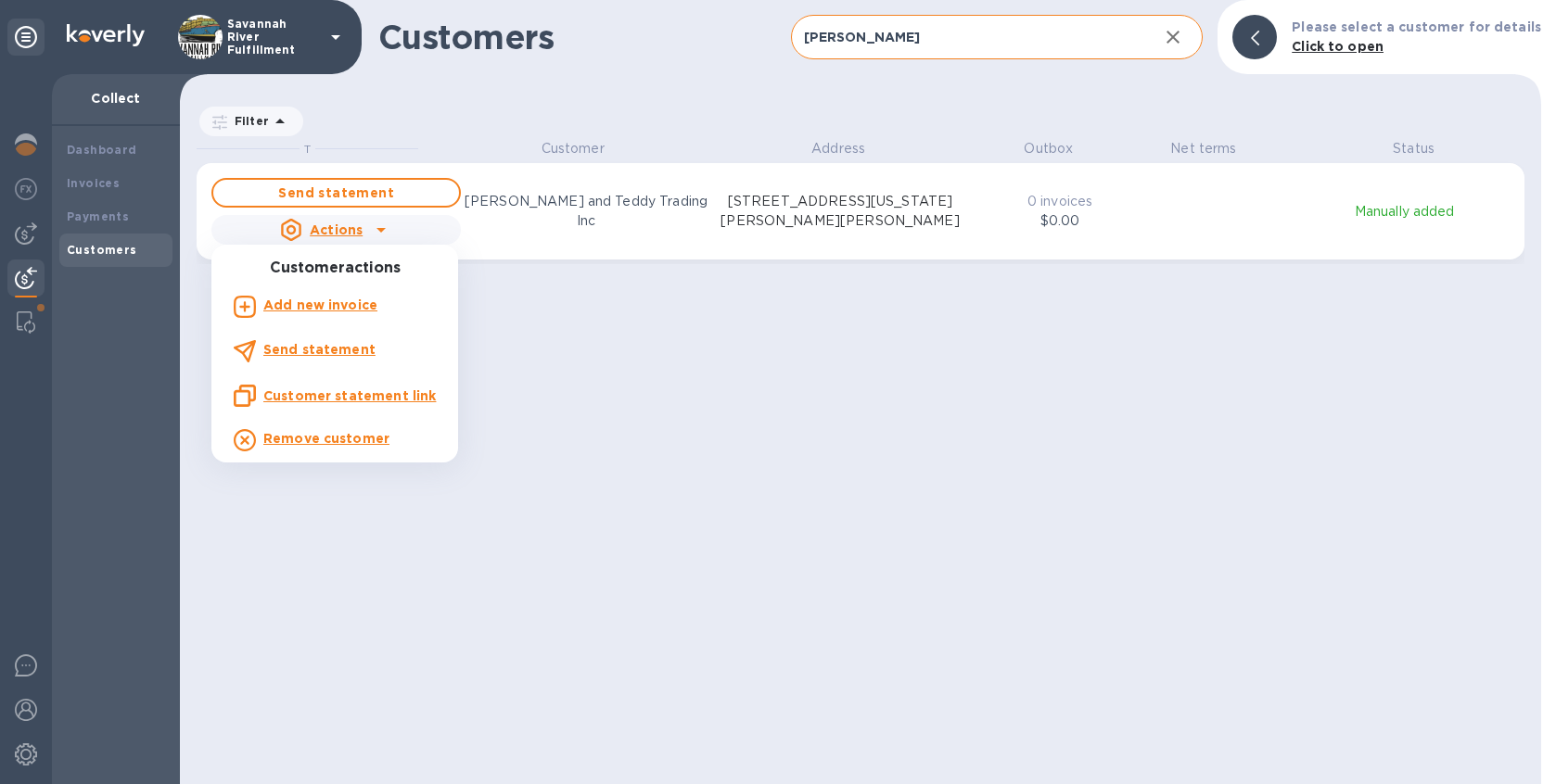 click on "Customer statement link" at bounding box center [350, 396] 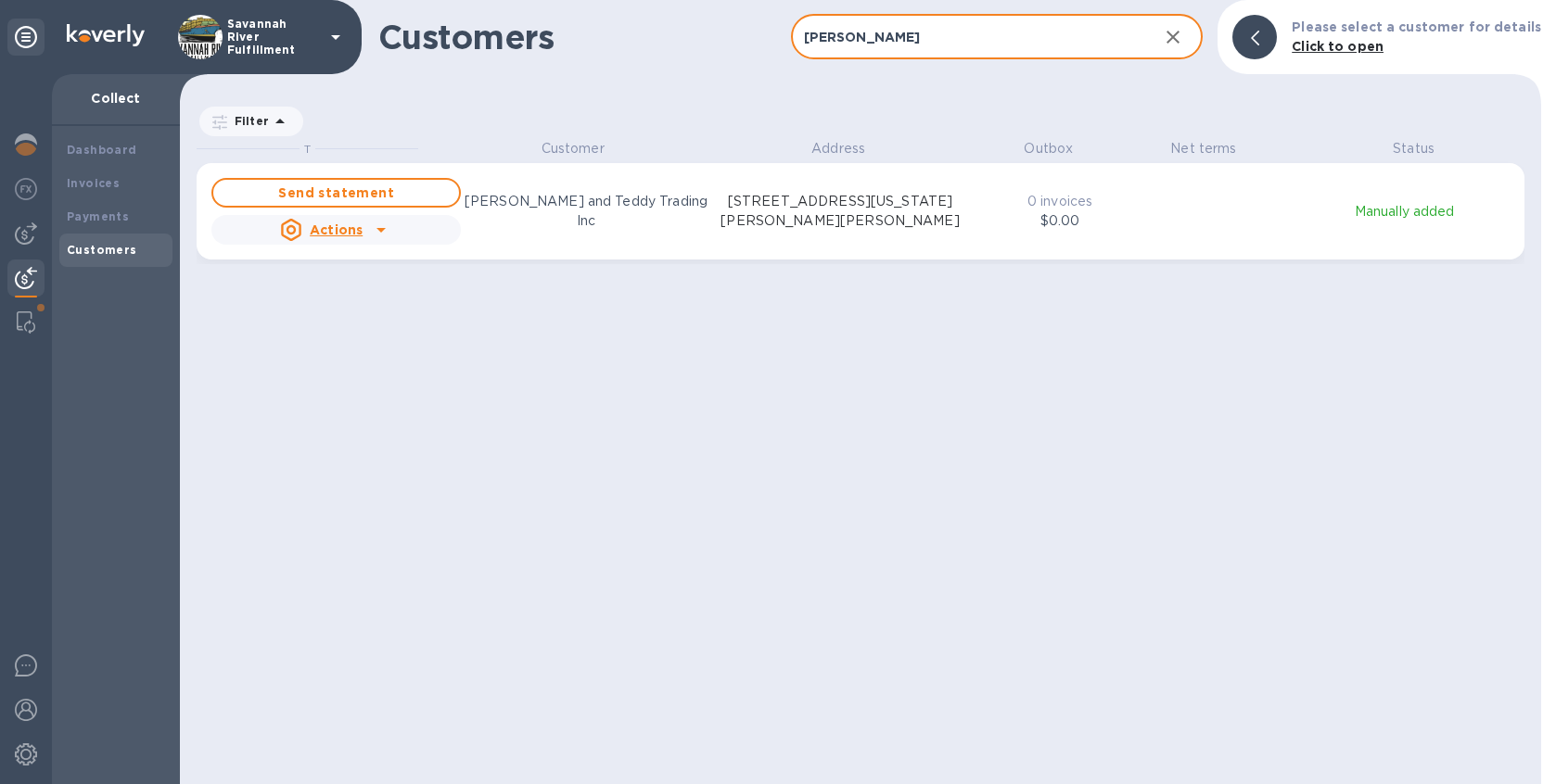 drag, startPoint x: 844, startPoint y: 36, endPoint x: 778, endPoint y: 36, distance: 66 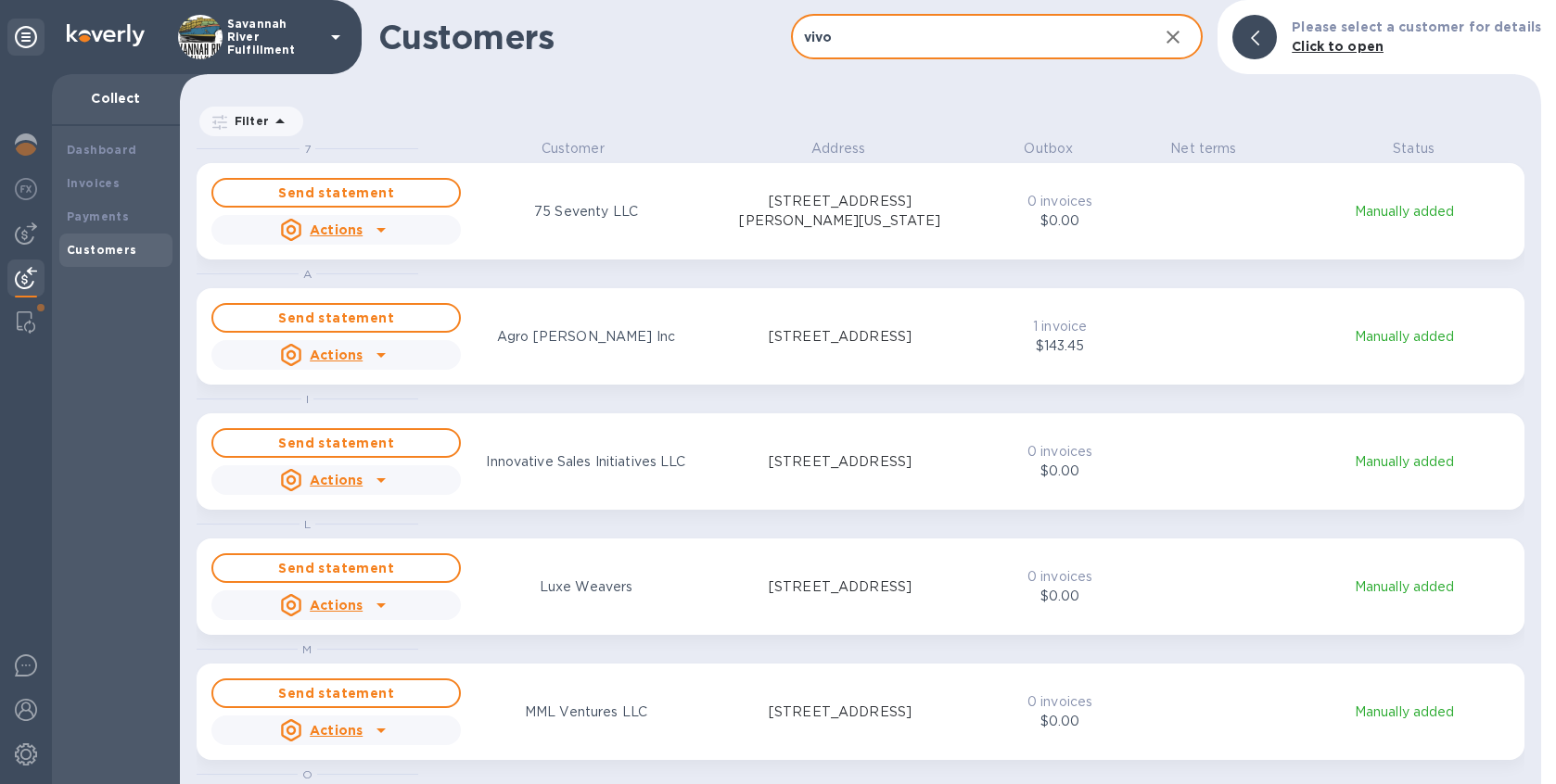 scroll, scrollTop: 16, scrollLeft: 8, axis: both 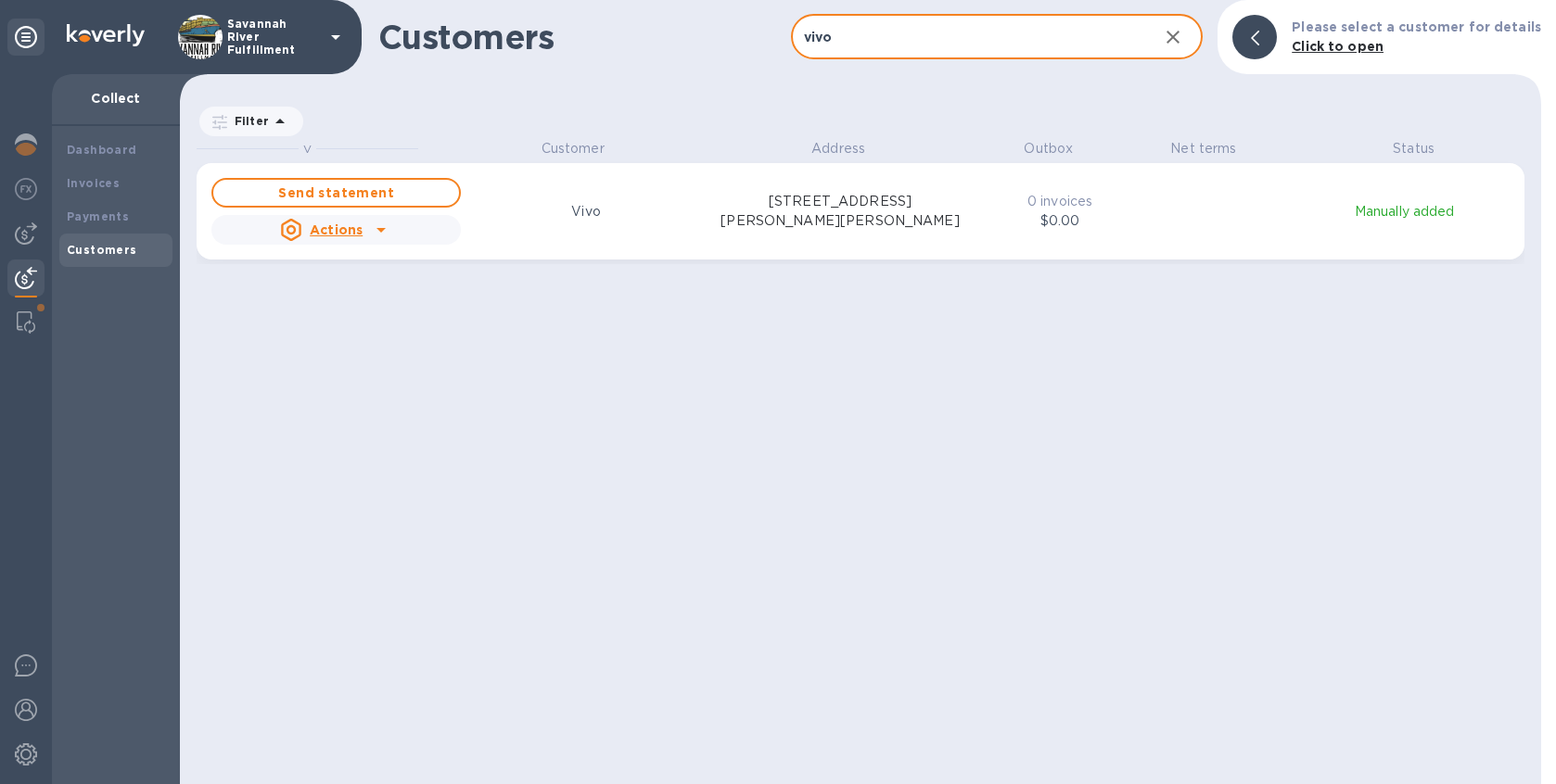 click 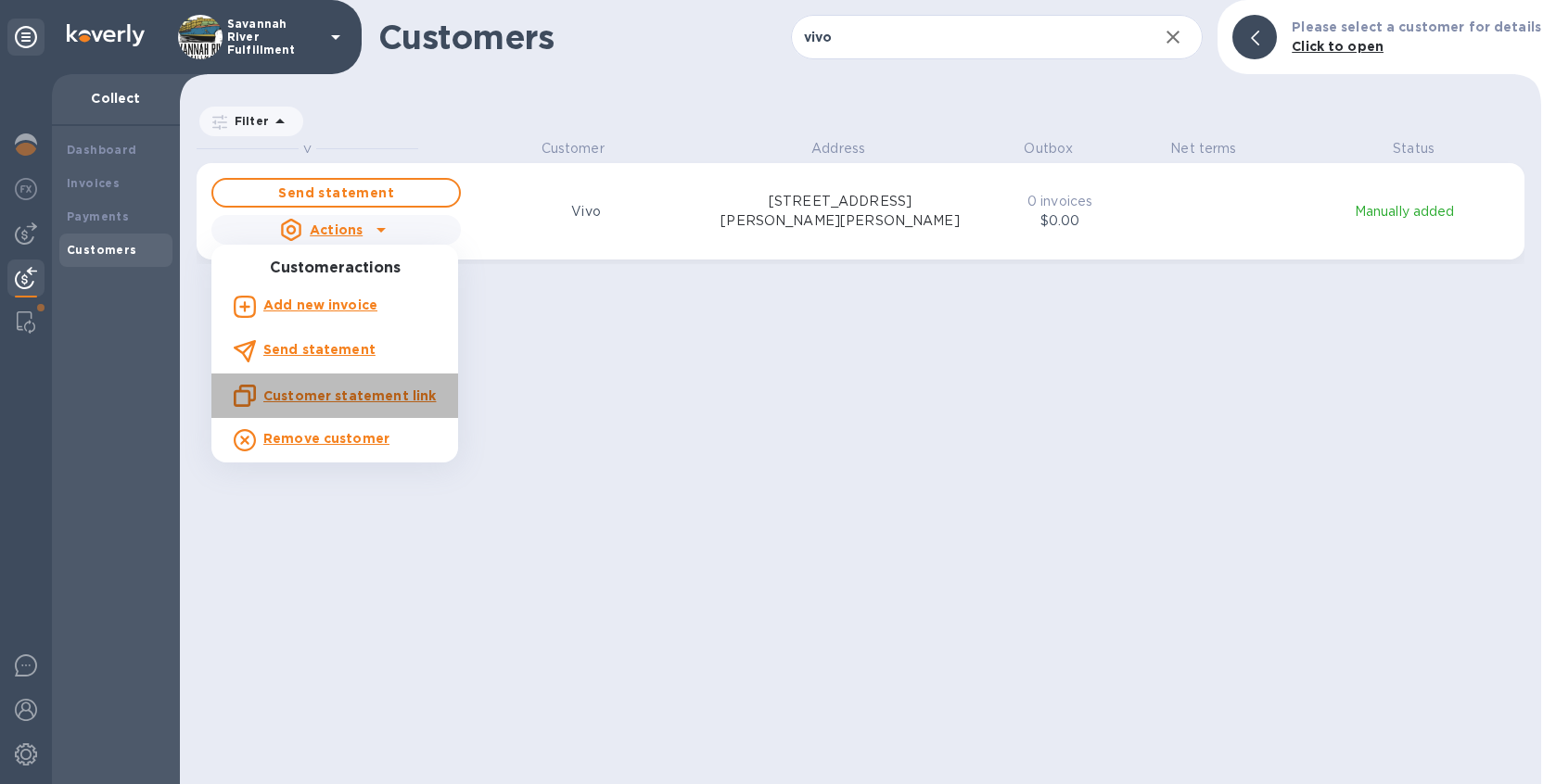 click on "Customer statement link" at bounding box center [350, 396] 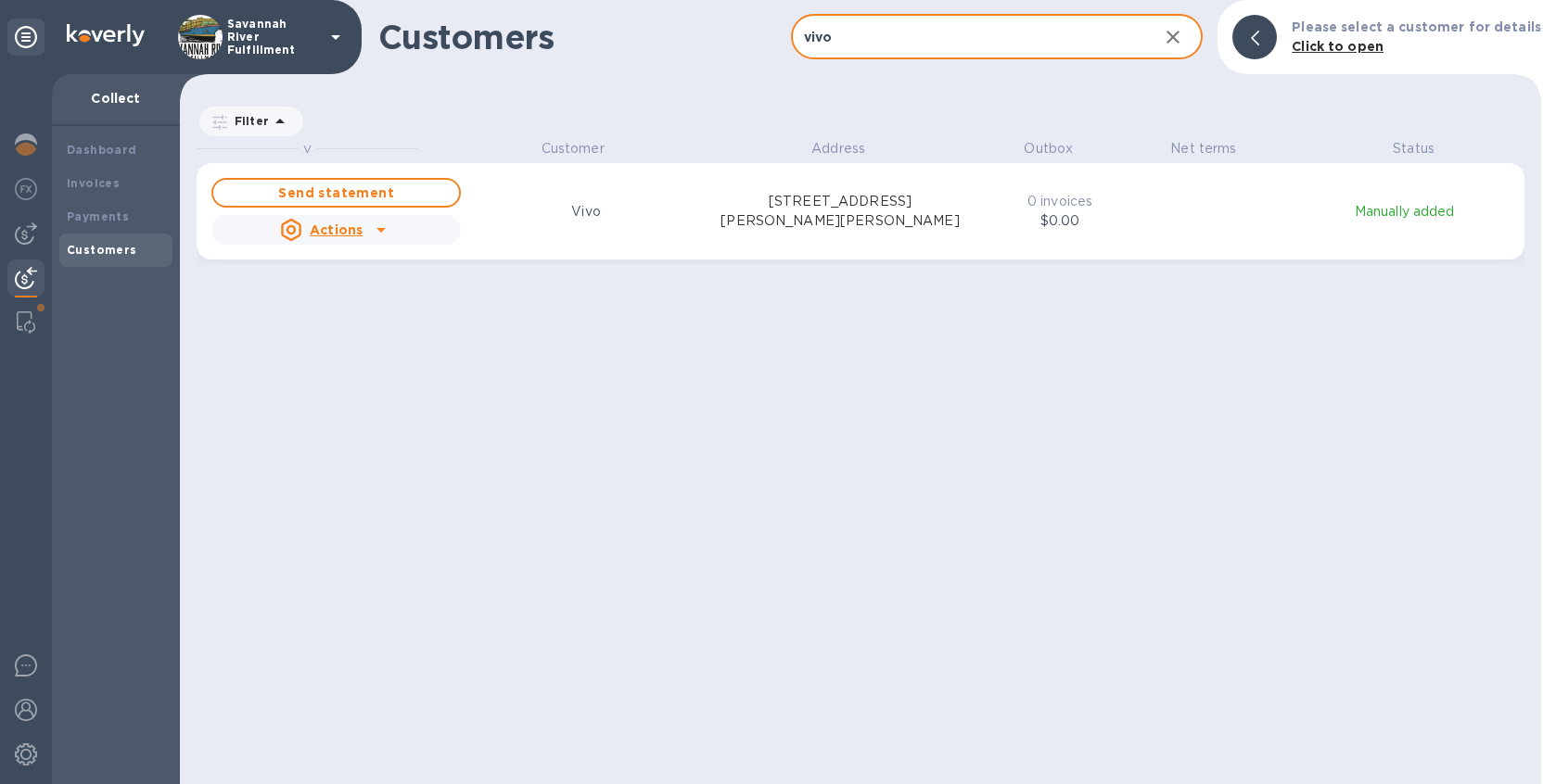 drag, startPoint x: 877, startPoint y: 38, endPoint x: 767, endPoint y: 38, distance: 110 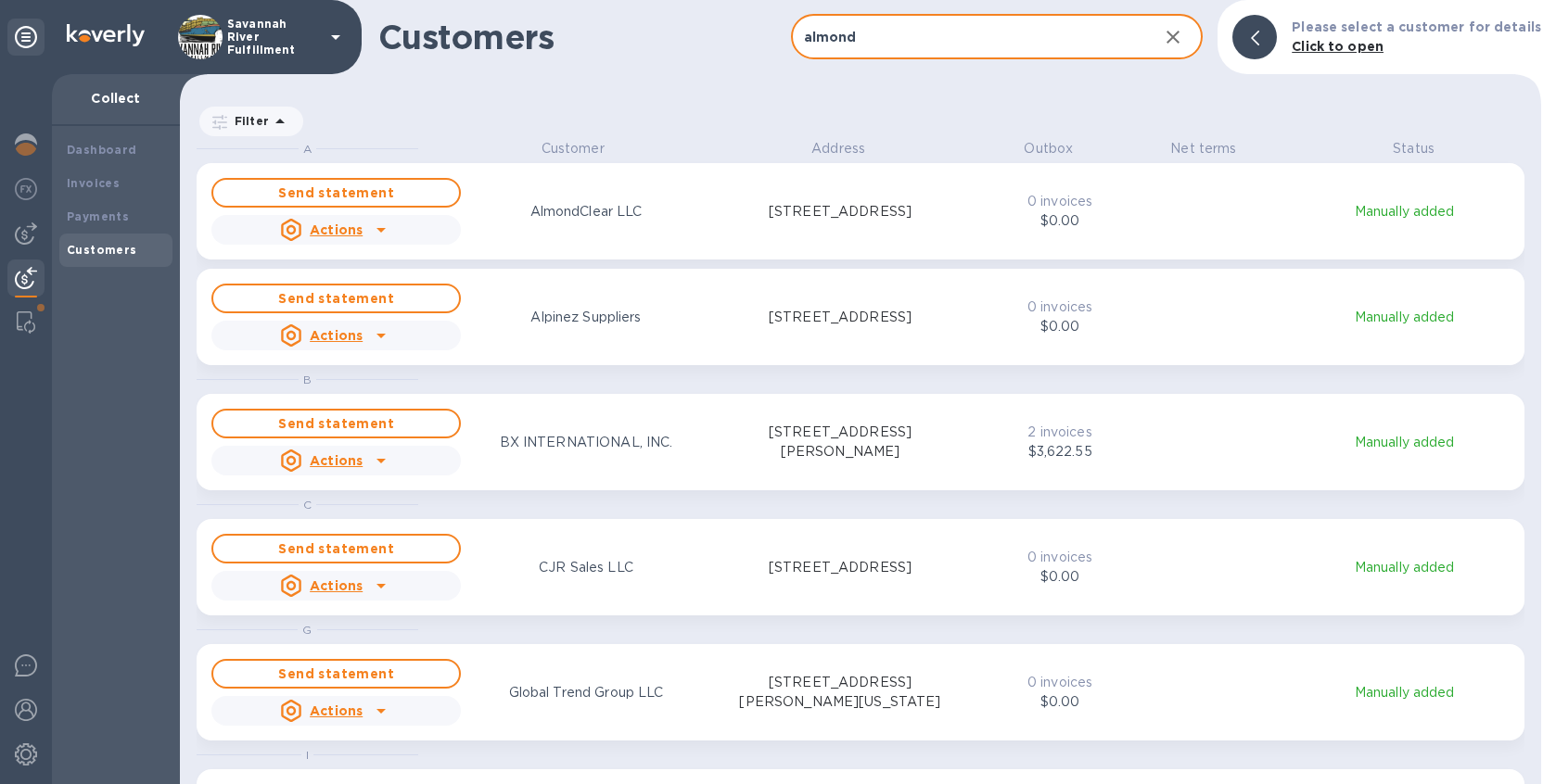 scroll, scrollTop: 16, scrollLeft: 8, axis: both 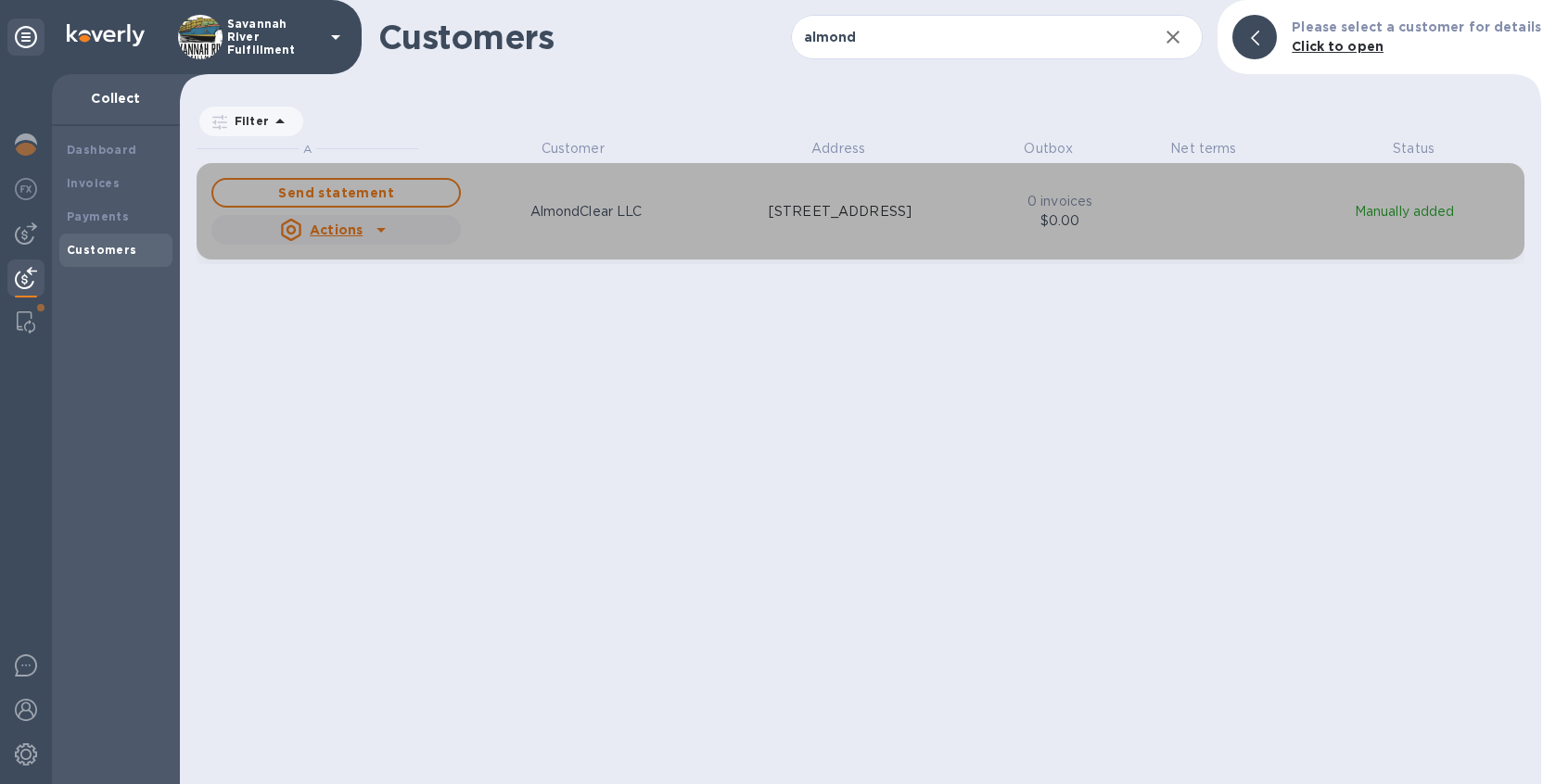 click on "Actions" at bounding box center (336, 230) 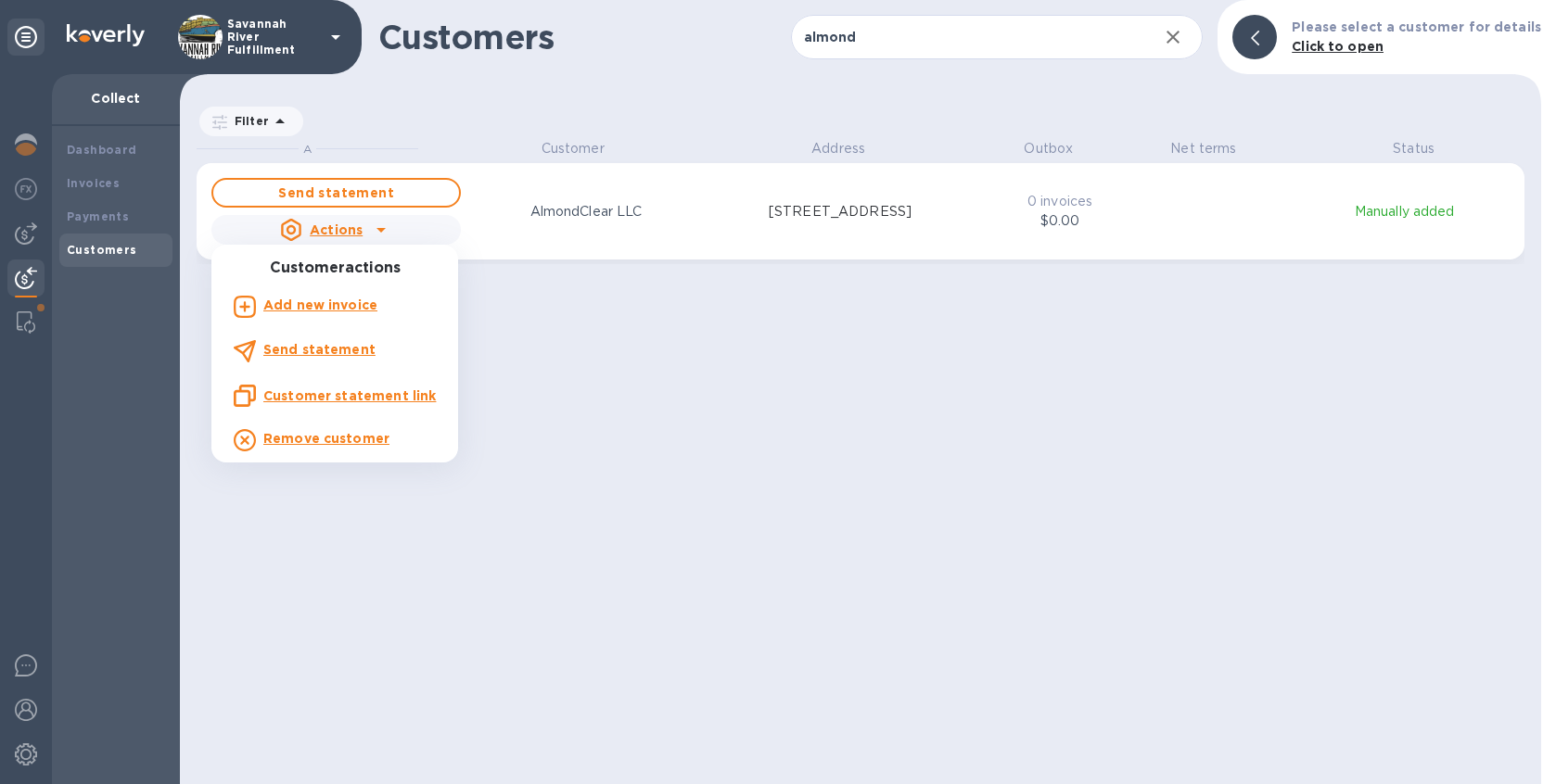 click on "Customer statement link" at bounding box center (350, 396) 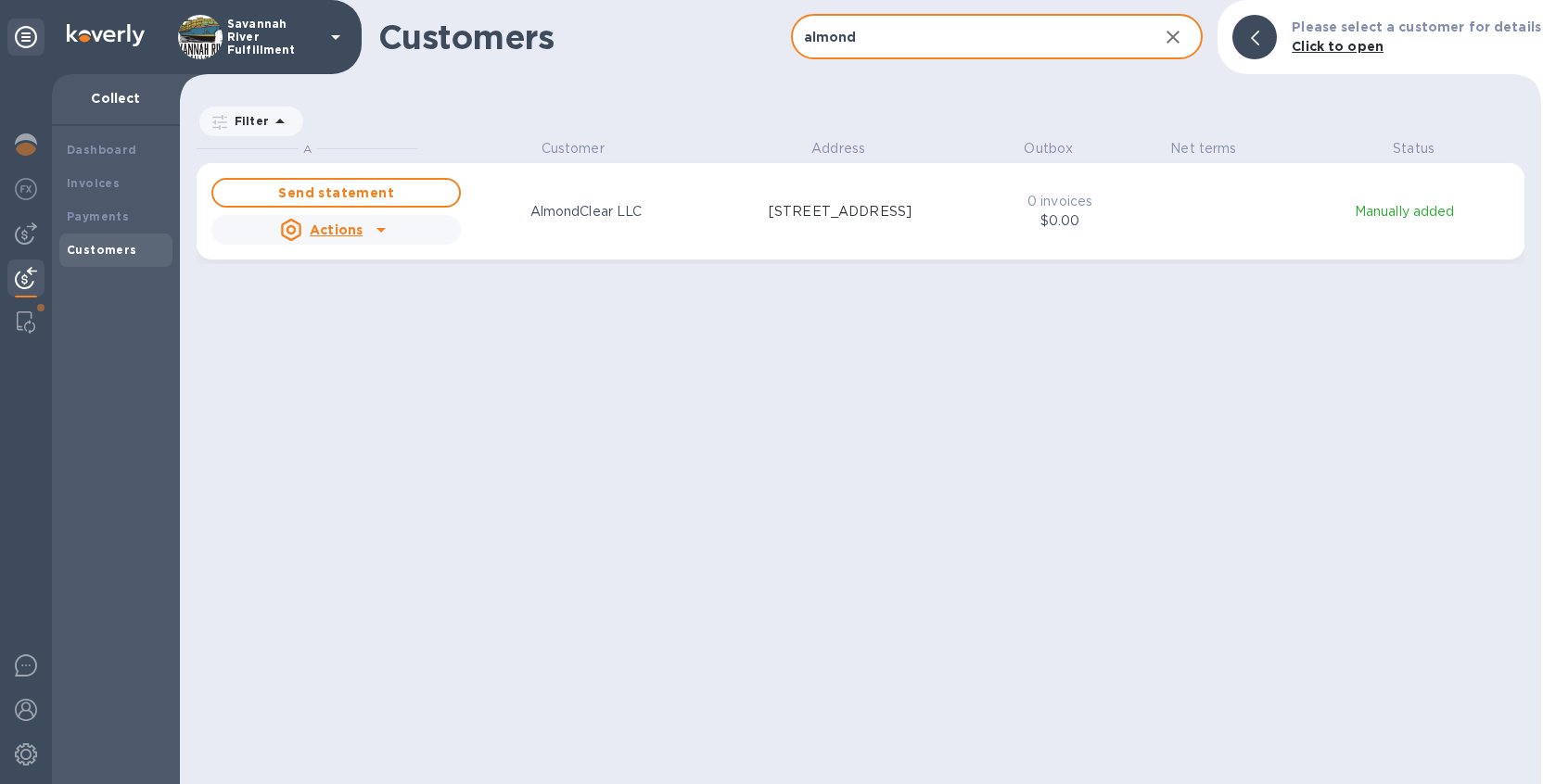 drag, startPoint x: 865, startPoint y: 38, endPoint x: 771, endPoint y: 36, distance: 94.02127 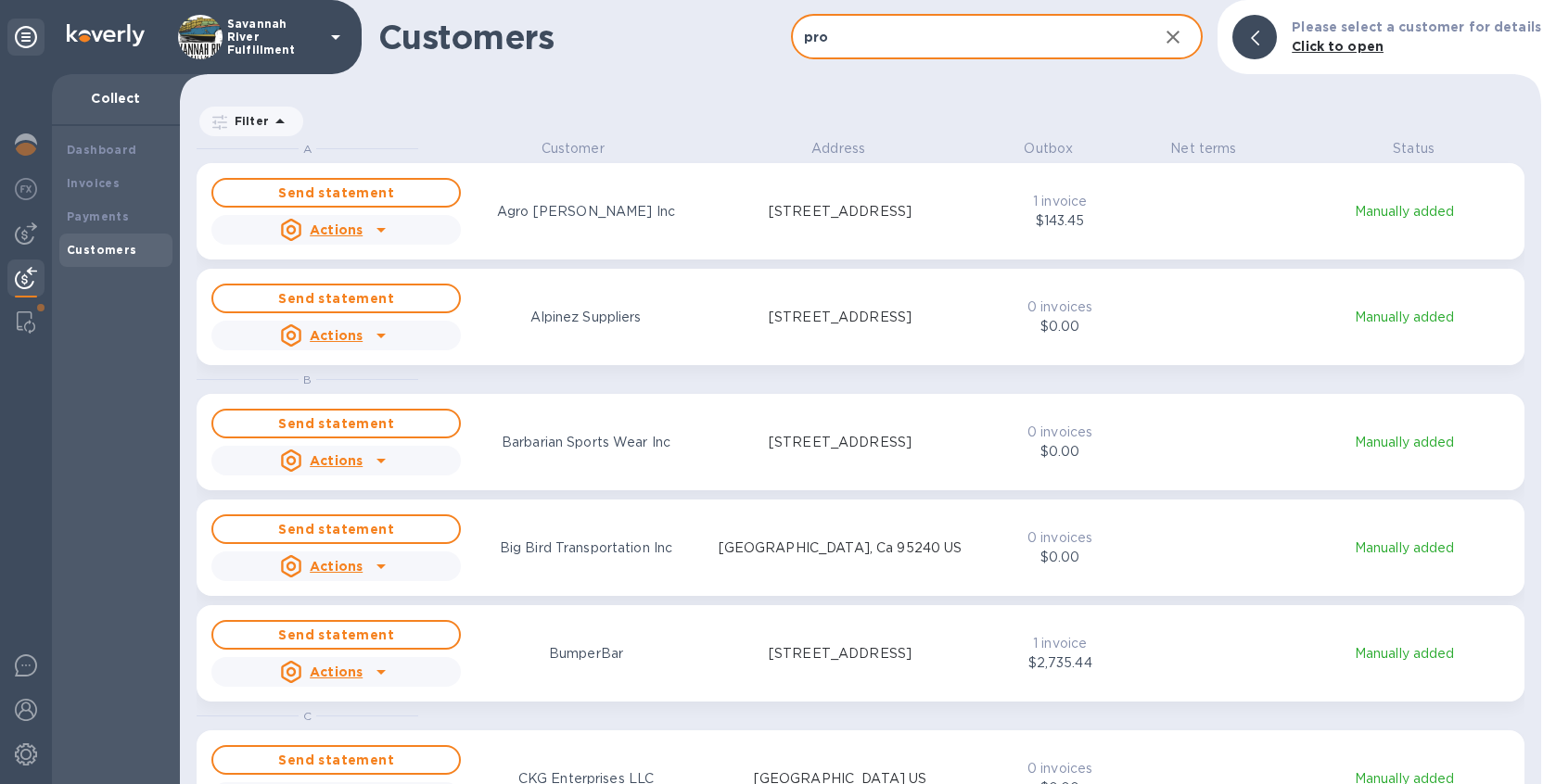 scroll, scrollTop: 16, scrollLeft: 8, axis: both 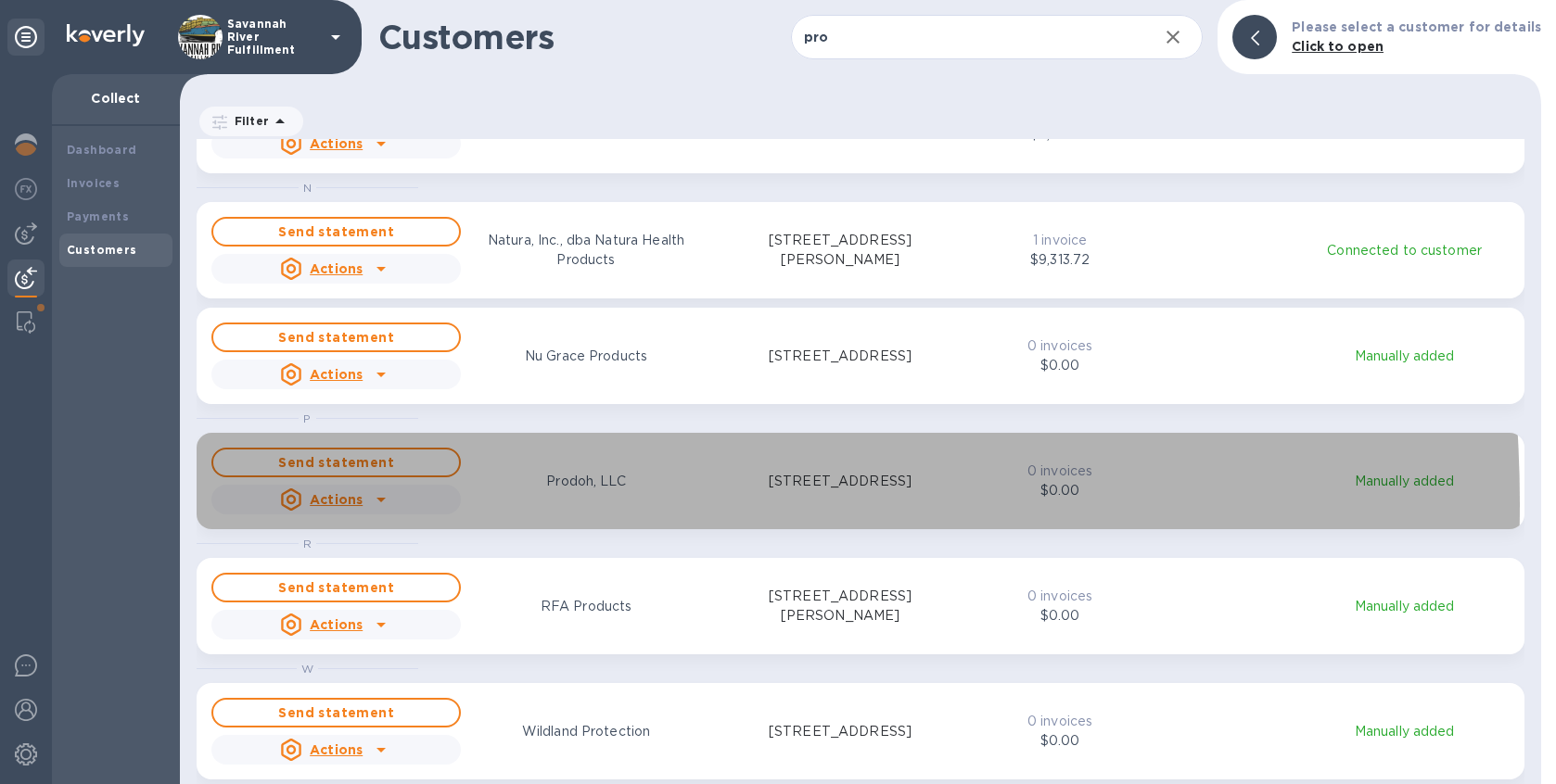 click 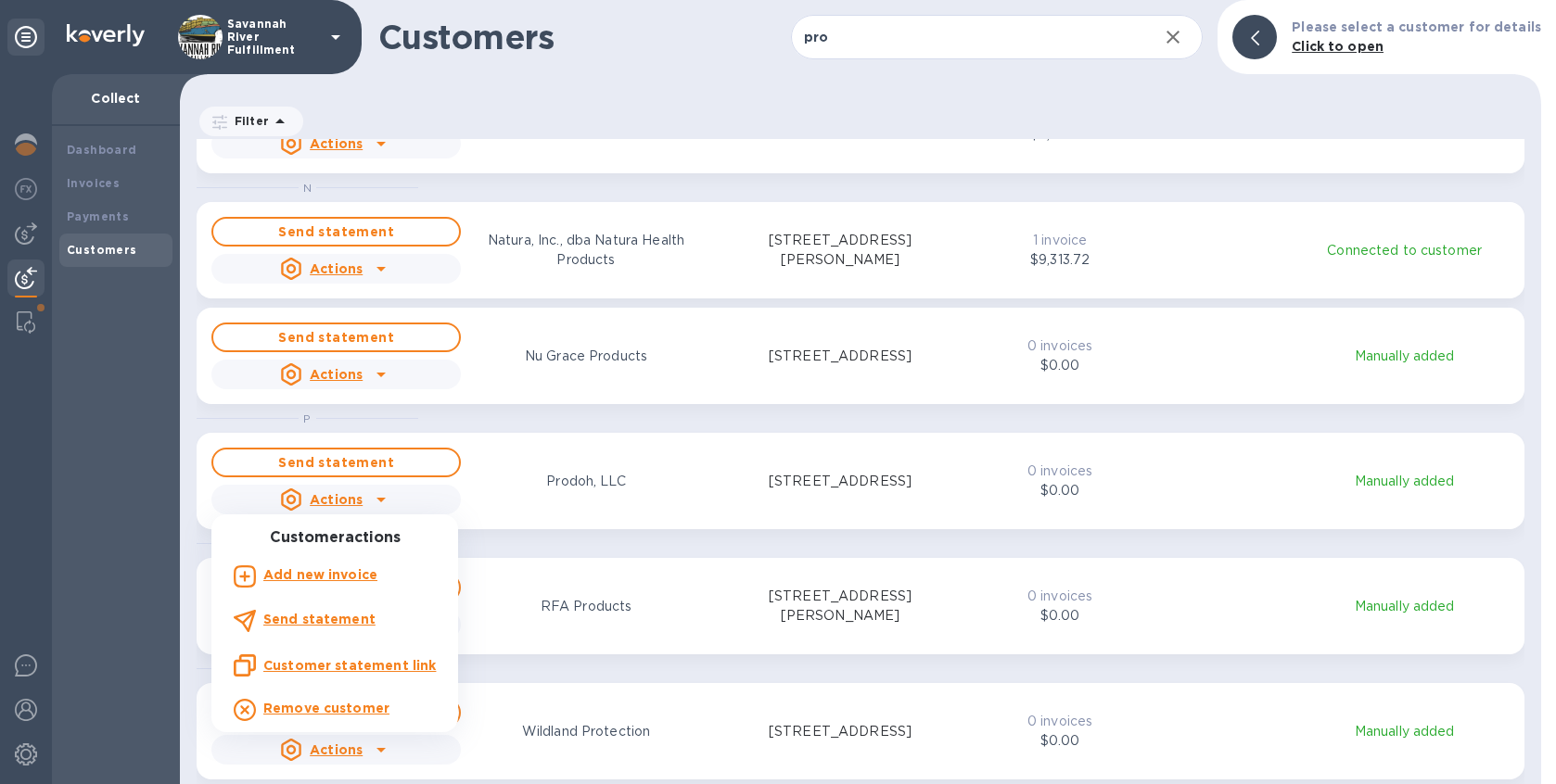 click on "Customer statement link" at bounding box center [350, 665] 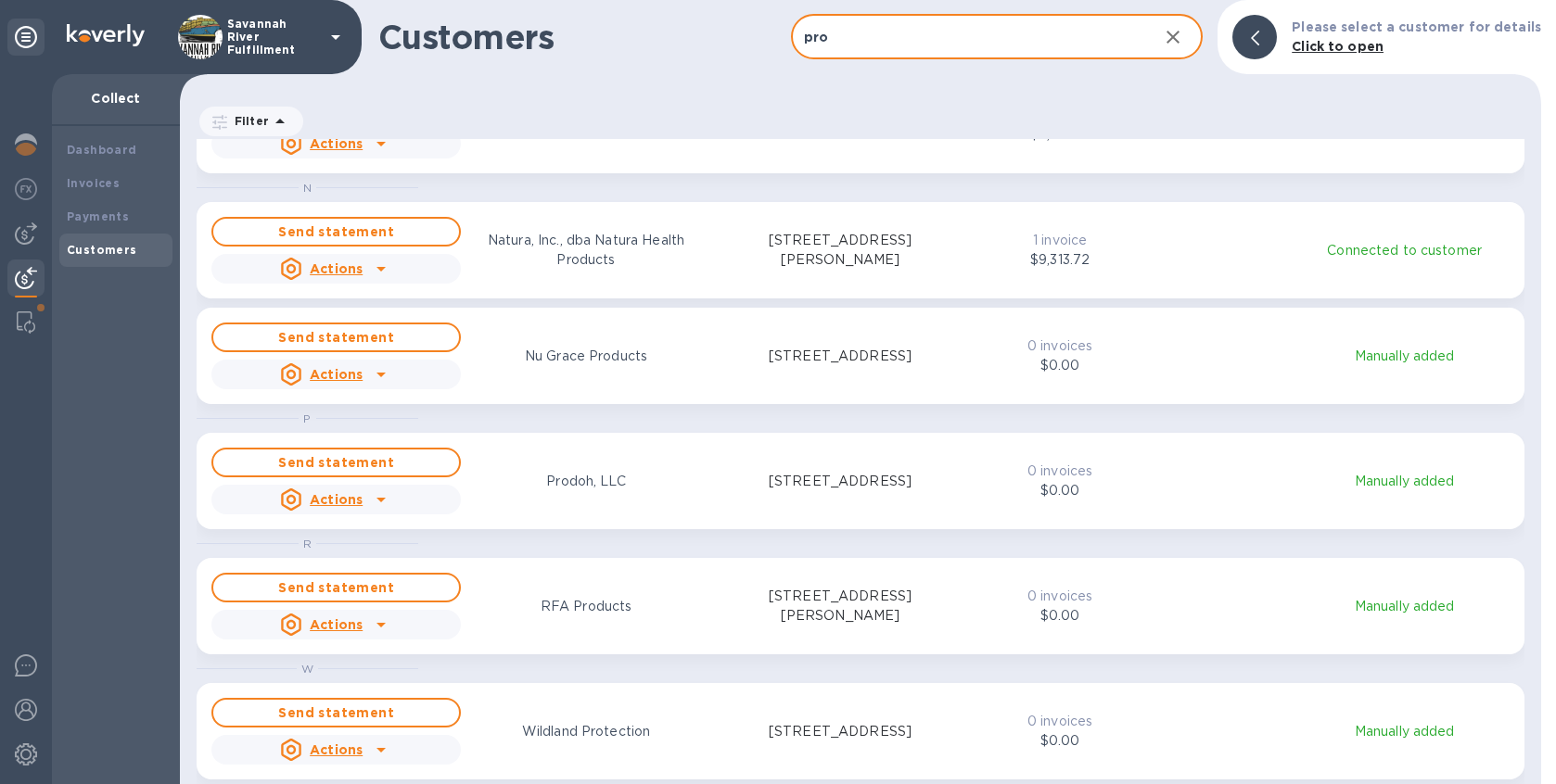 drag, startPoint x: 844, startPoint y: 41, endPoint x: 741, endPoint y: 41, distance: 103 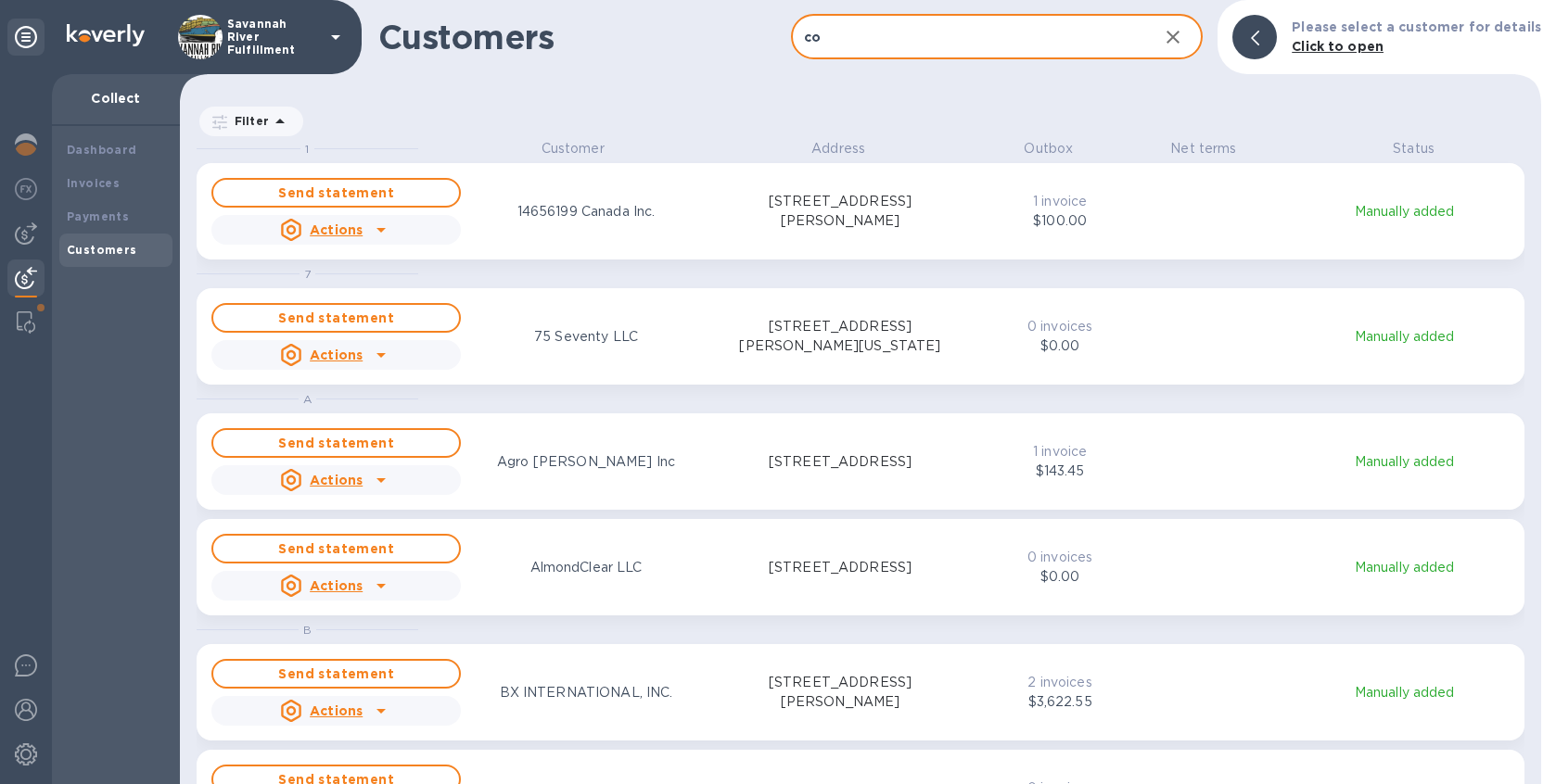 scroll, scrollTop: 16, scrollLeft: 8, axis: both 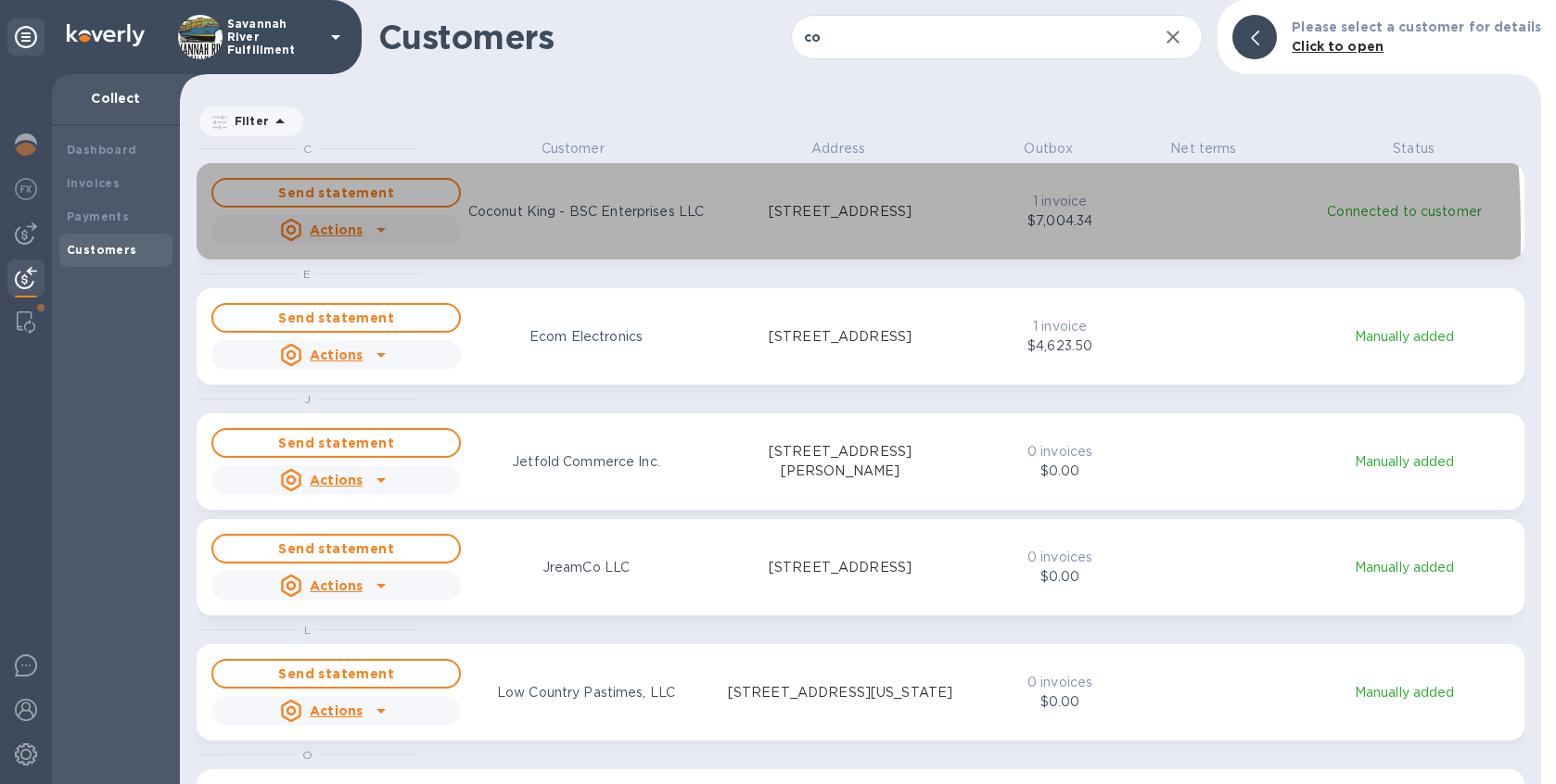 click 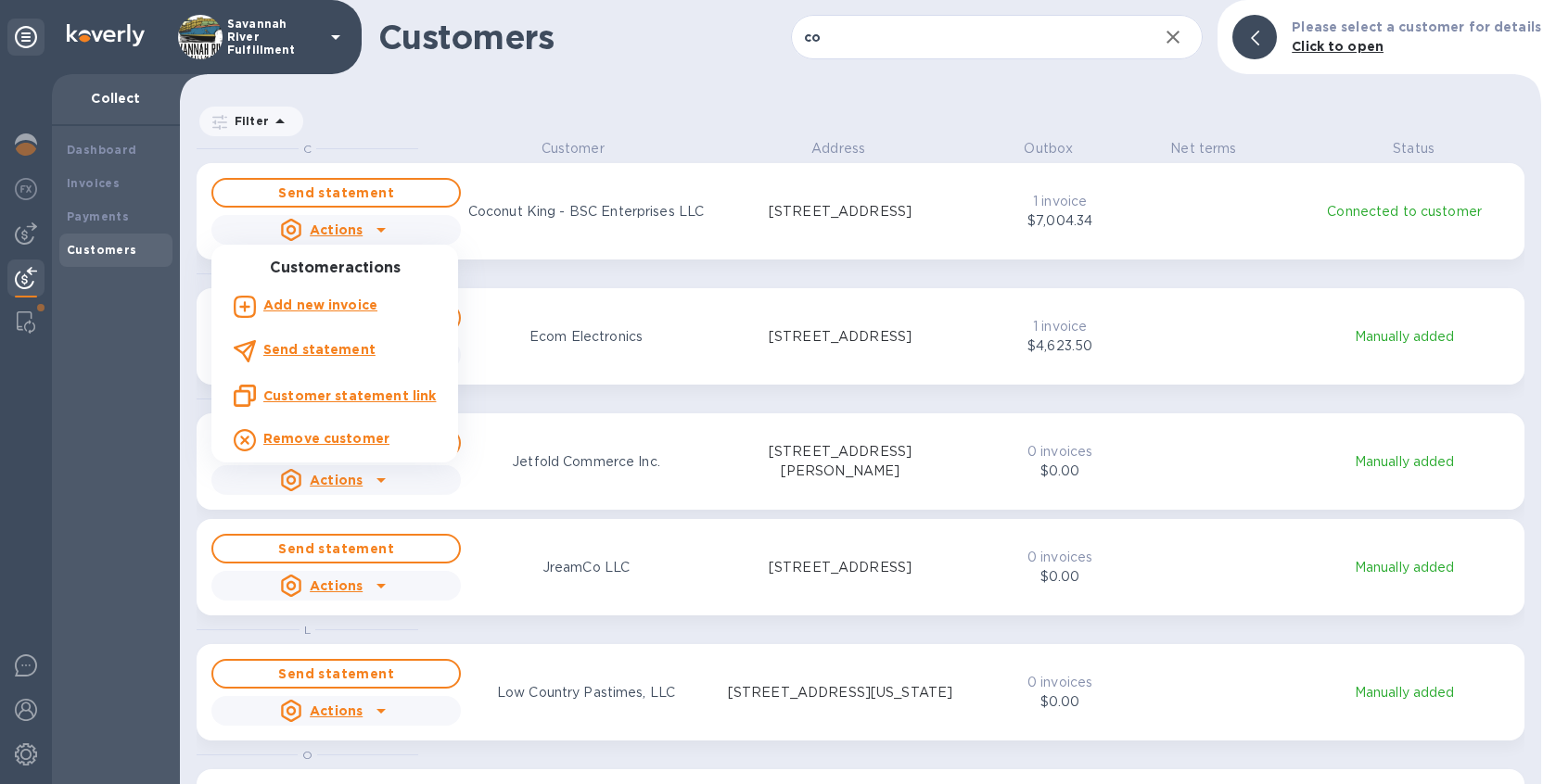 click on "Customer statement link" at bounding box center (350, 396) 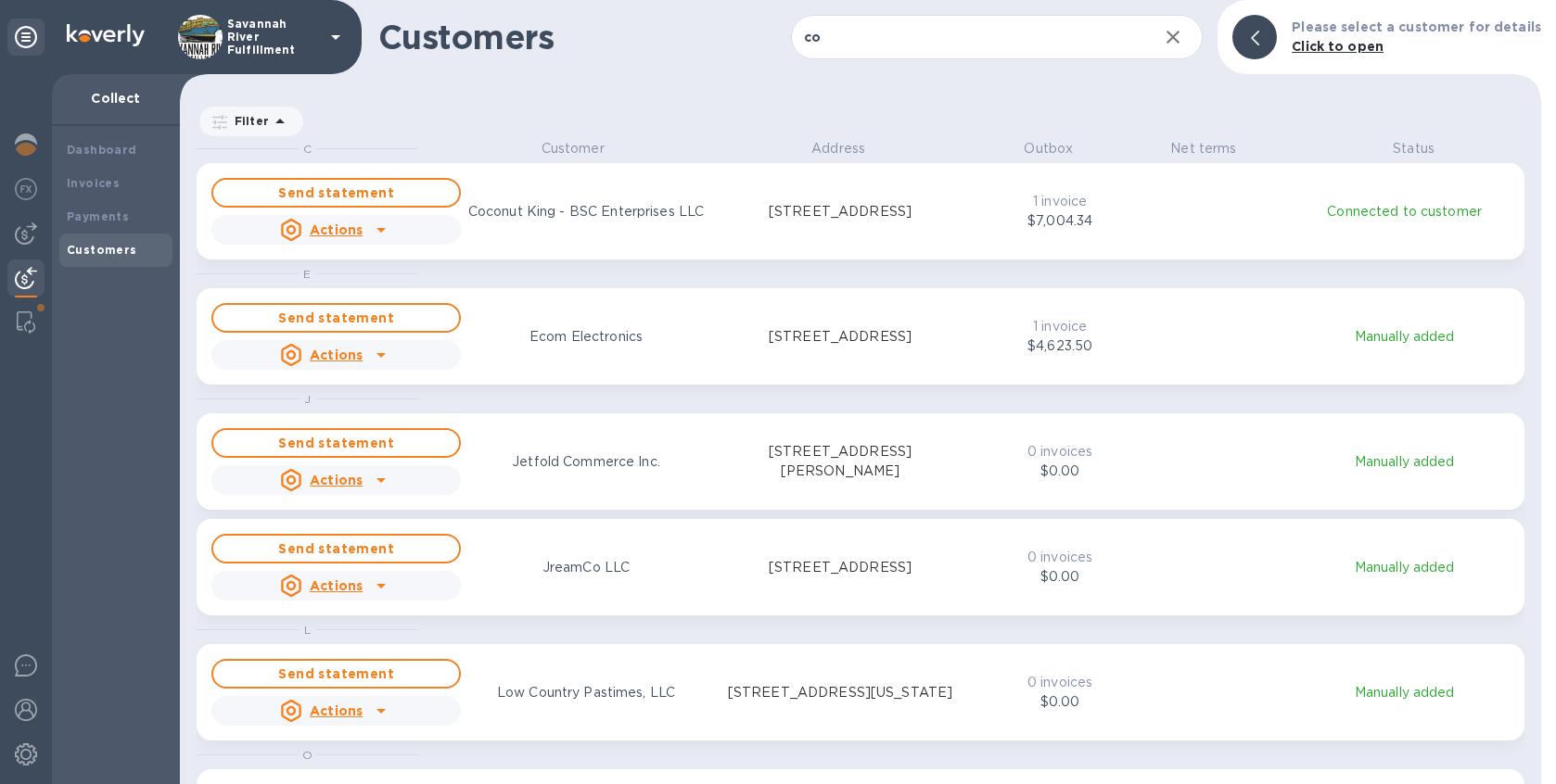 scroll, scrollTop: 630, scrollLeft: 1354, axis: both 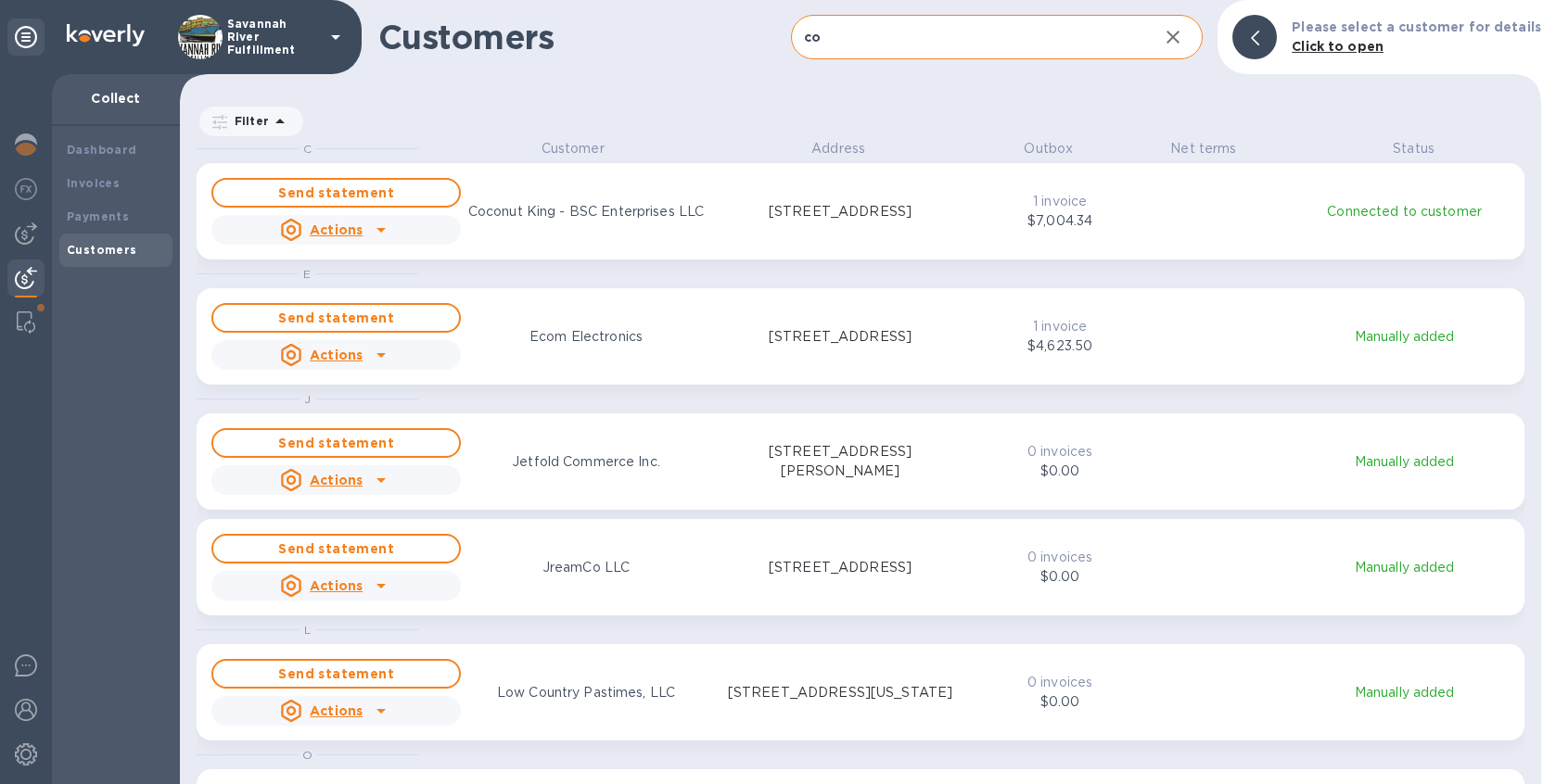 click on "co" at bounding box center (967, 37) 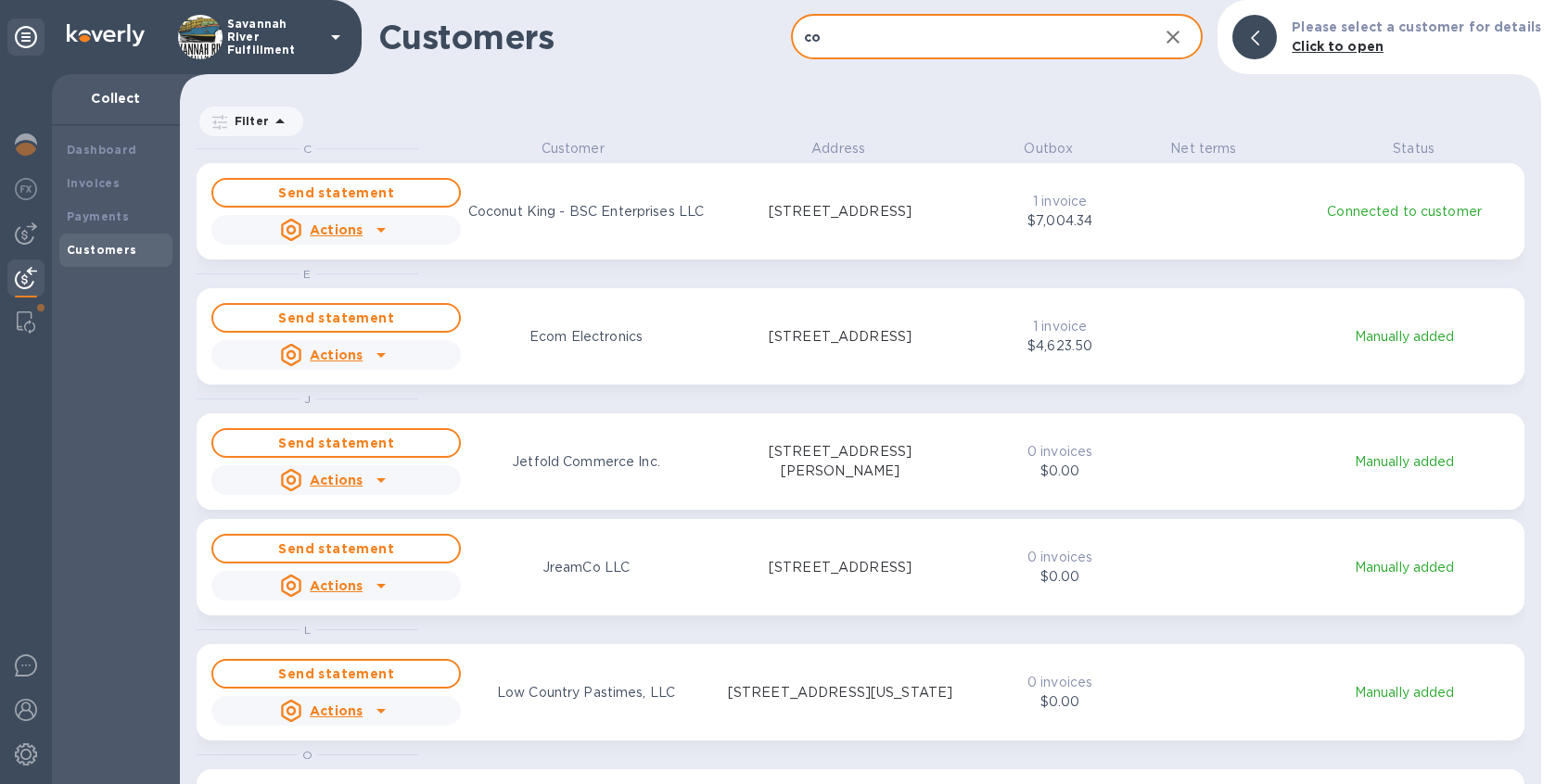 type on "c" 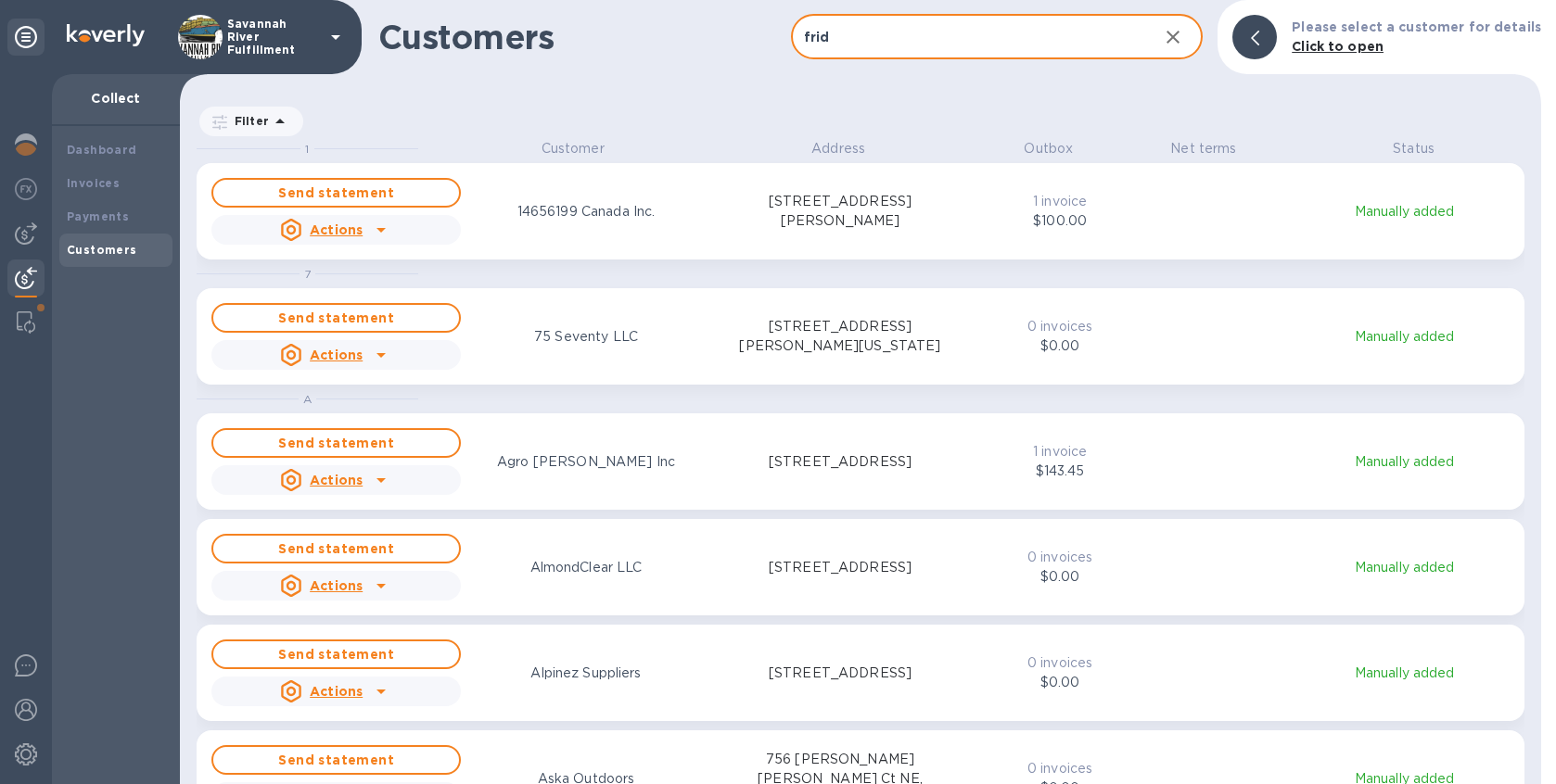 scroll, scrollTop: 16, scrollLeft: 8, axis: both 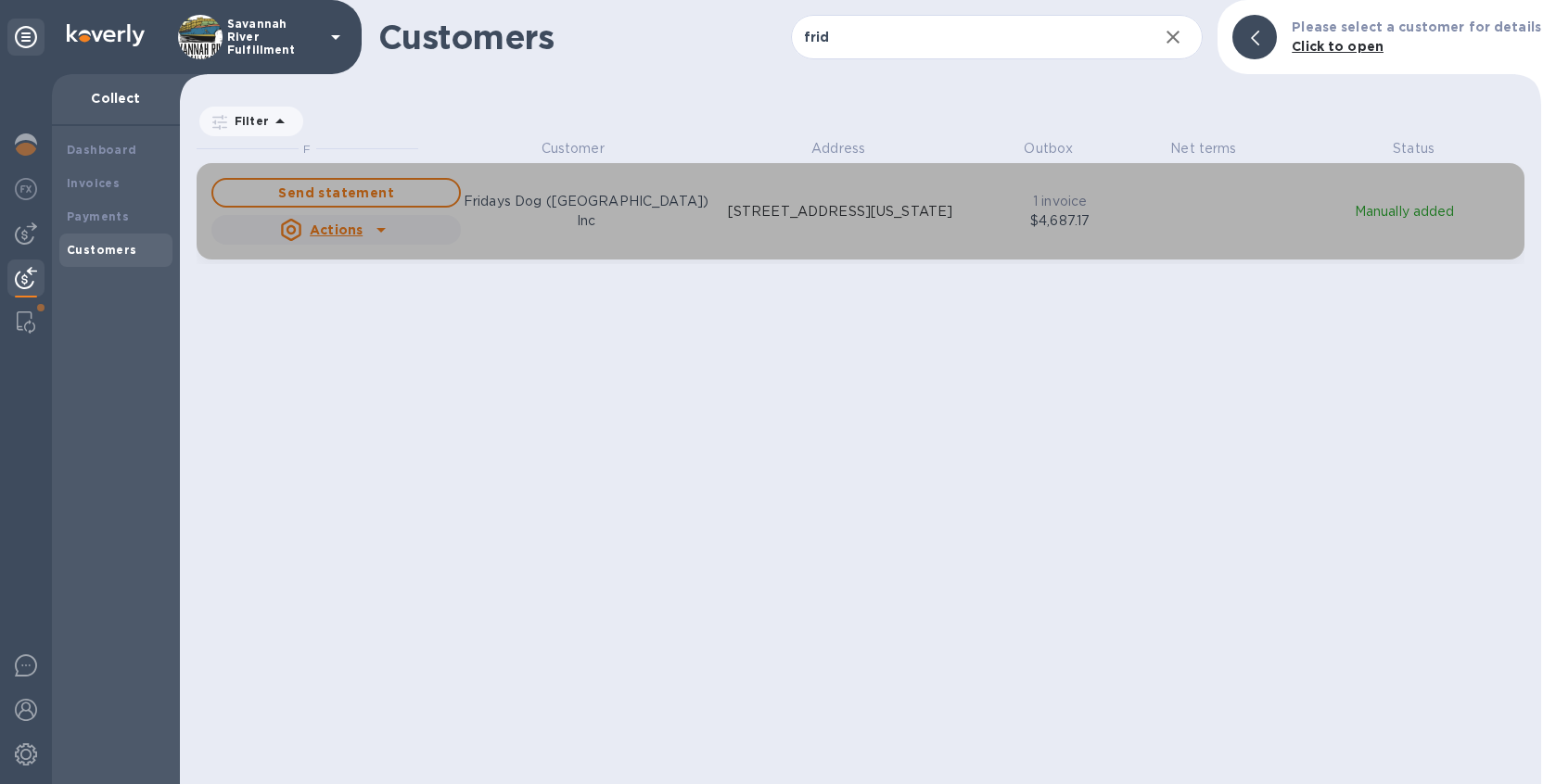 click at bounding box center (381, 230) 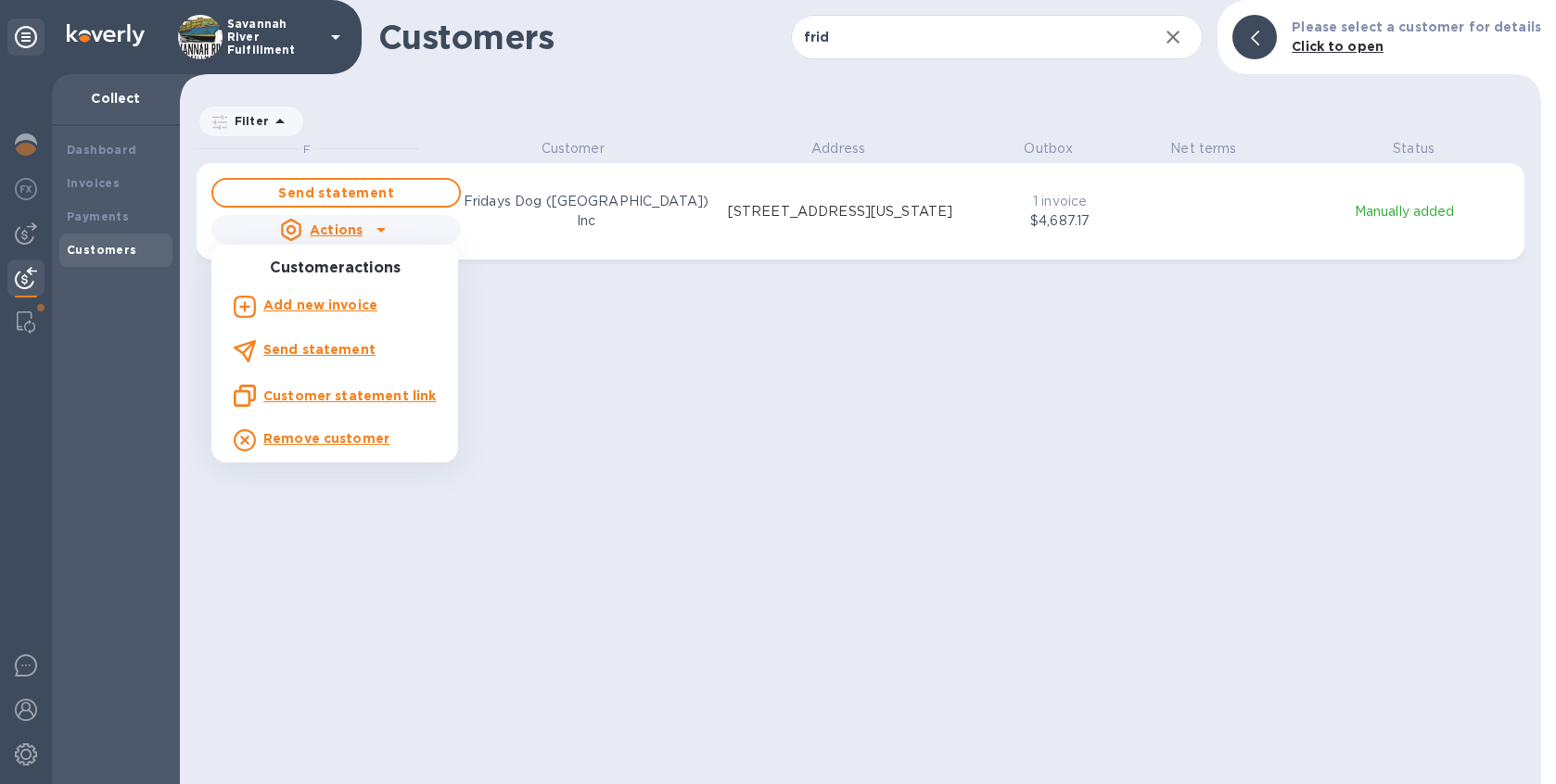 click on "Customer statement link" at bounding box center [350, 396] 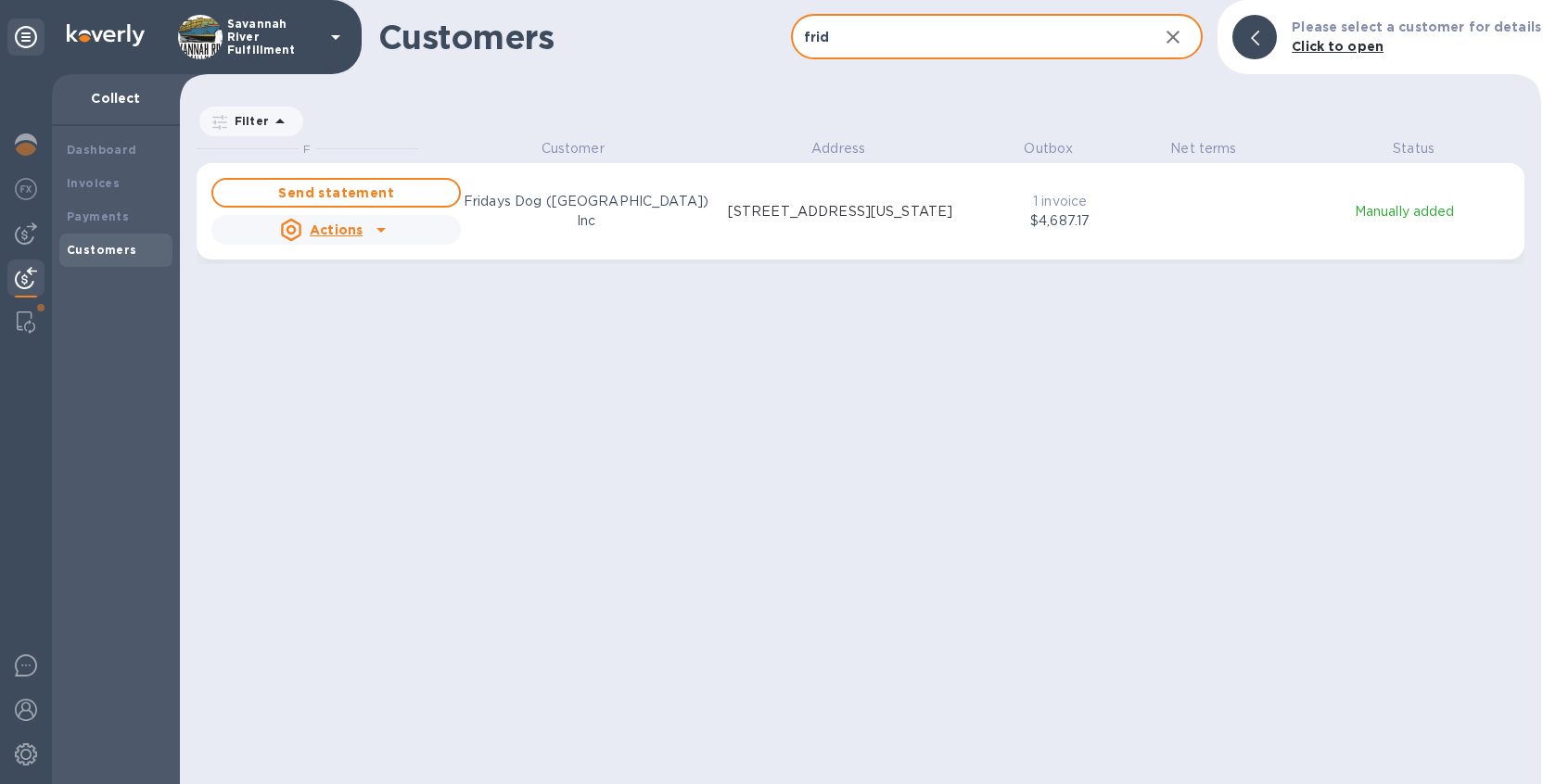 drag, startPoint x: 844, startPoint y: 44, endPoint x: 771, endPoint y: 33, distance: 73.824115 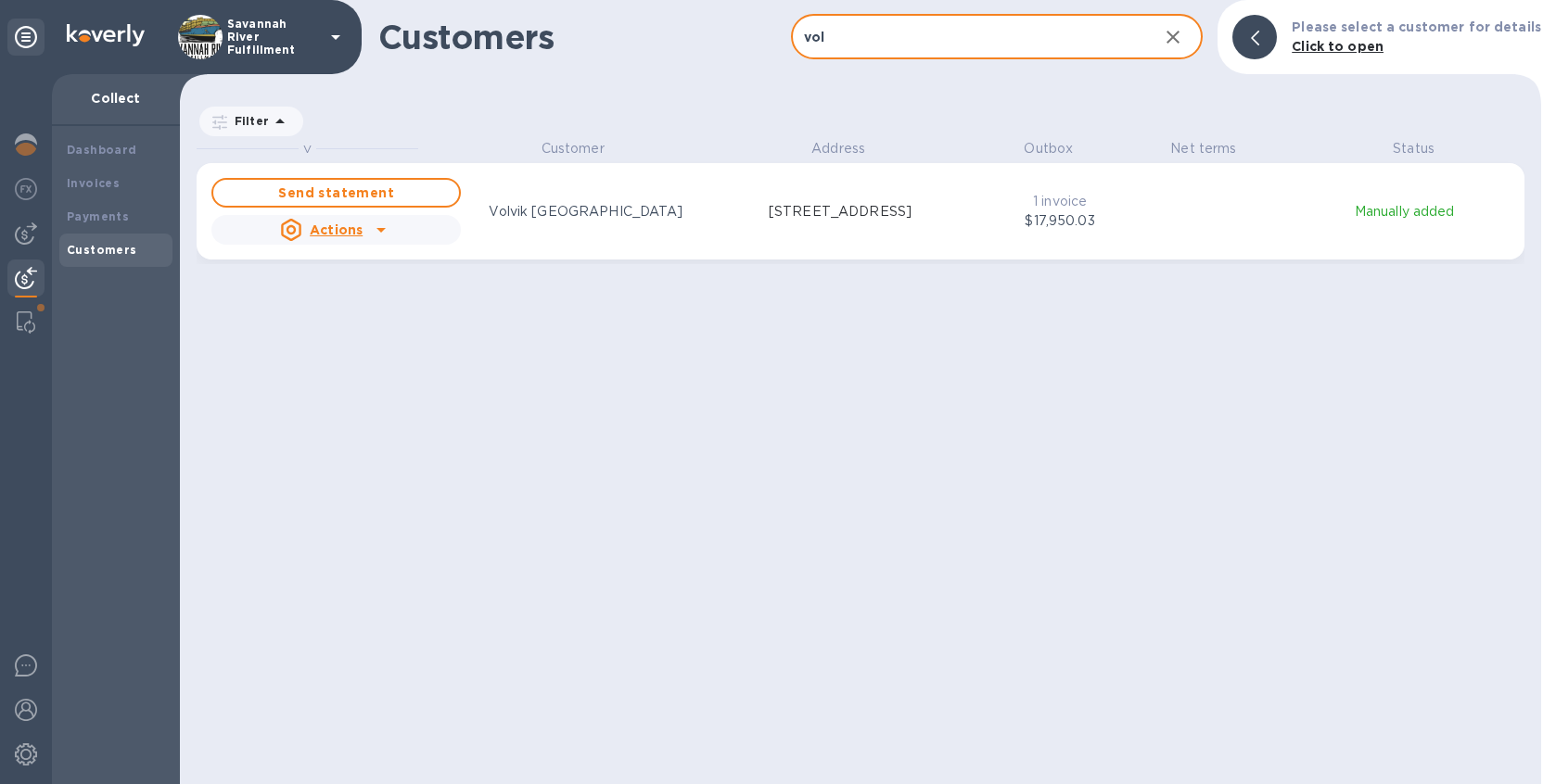 scroll, scrollTop: 16, scrollLeft: 8, axis: both 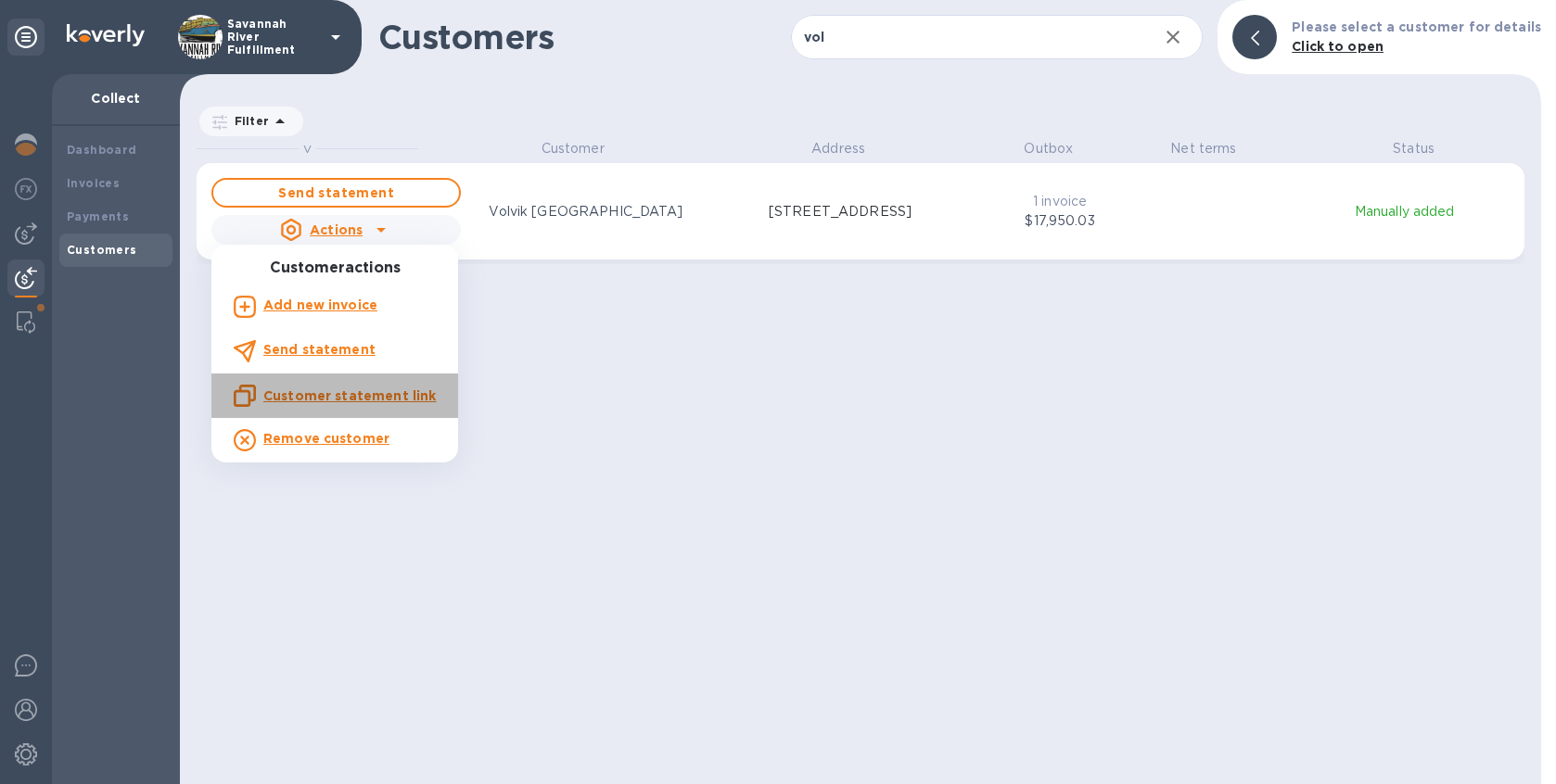 click on "Customer statement link" at bounding box center (350, 396) 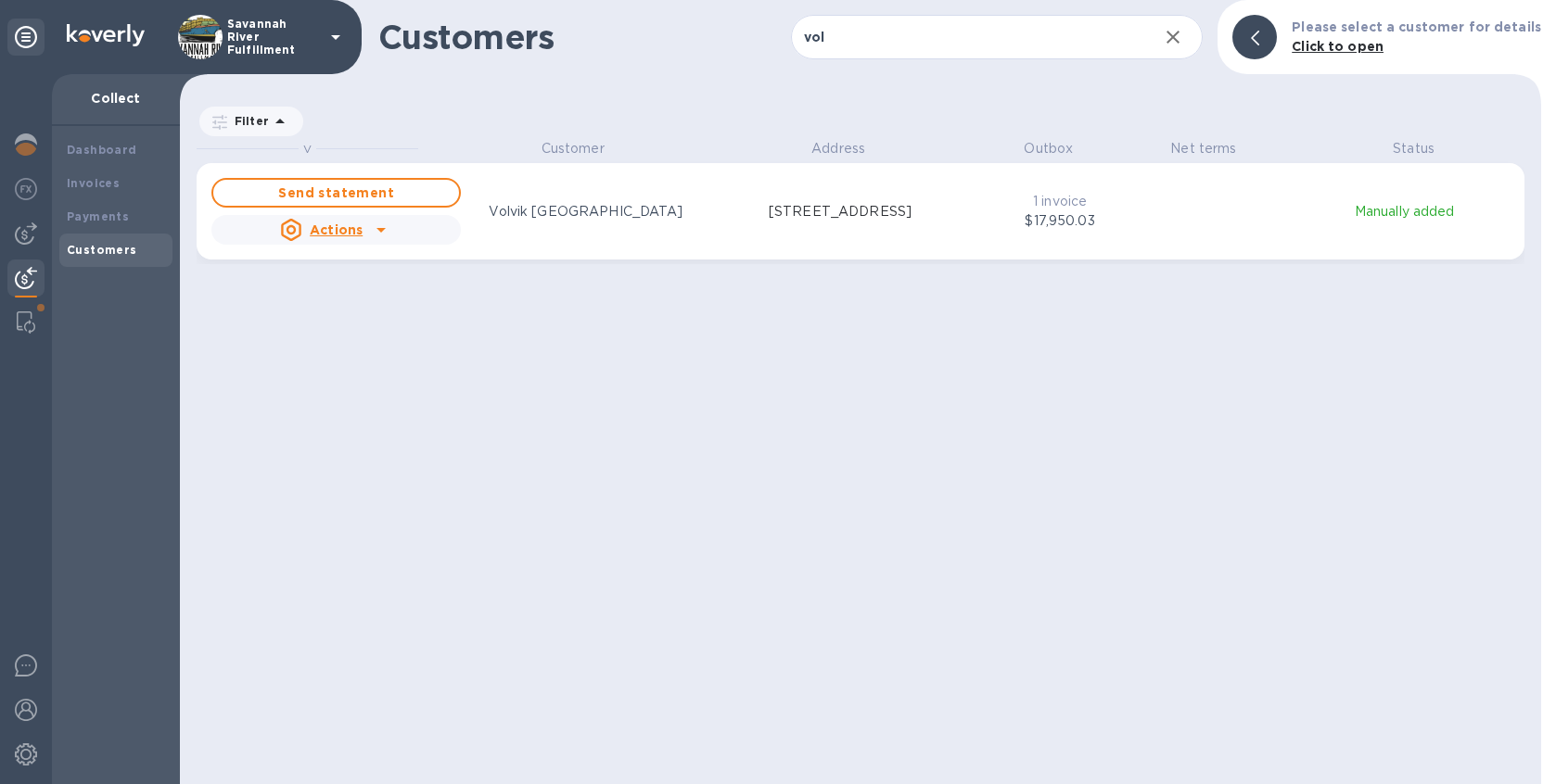 scroll, scrollTop: 630, scrollLeft: 1354, axis: both 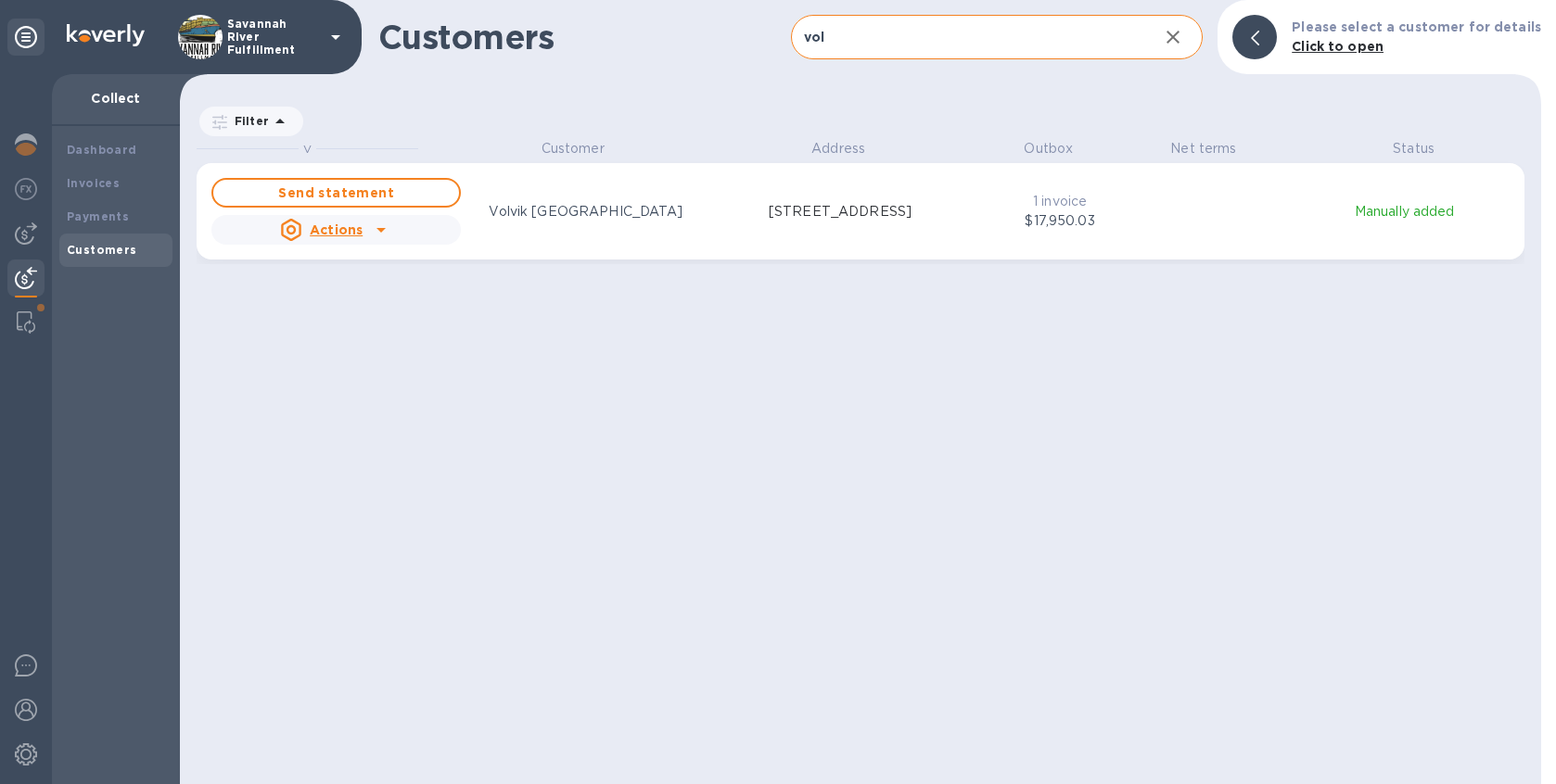 click on "vol" at bounding box center (967, 37) 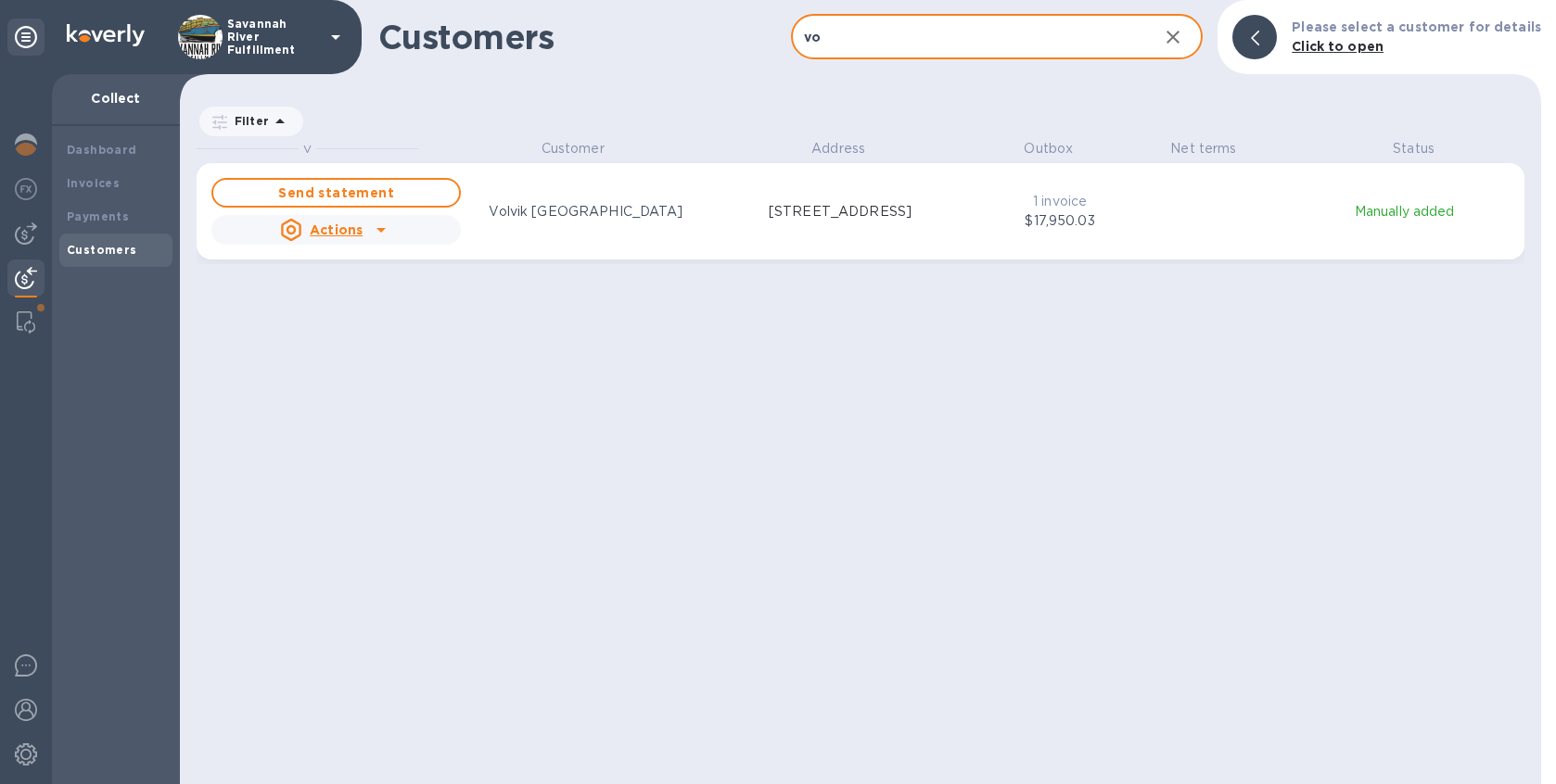type on "v" 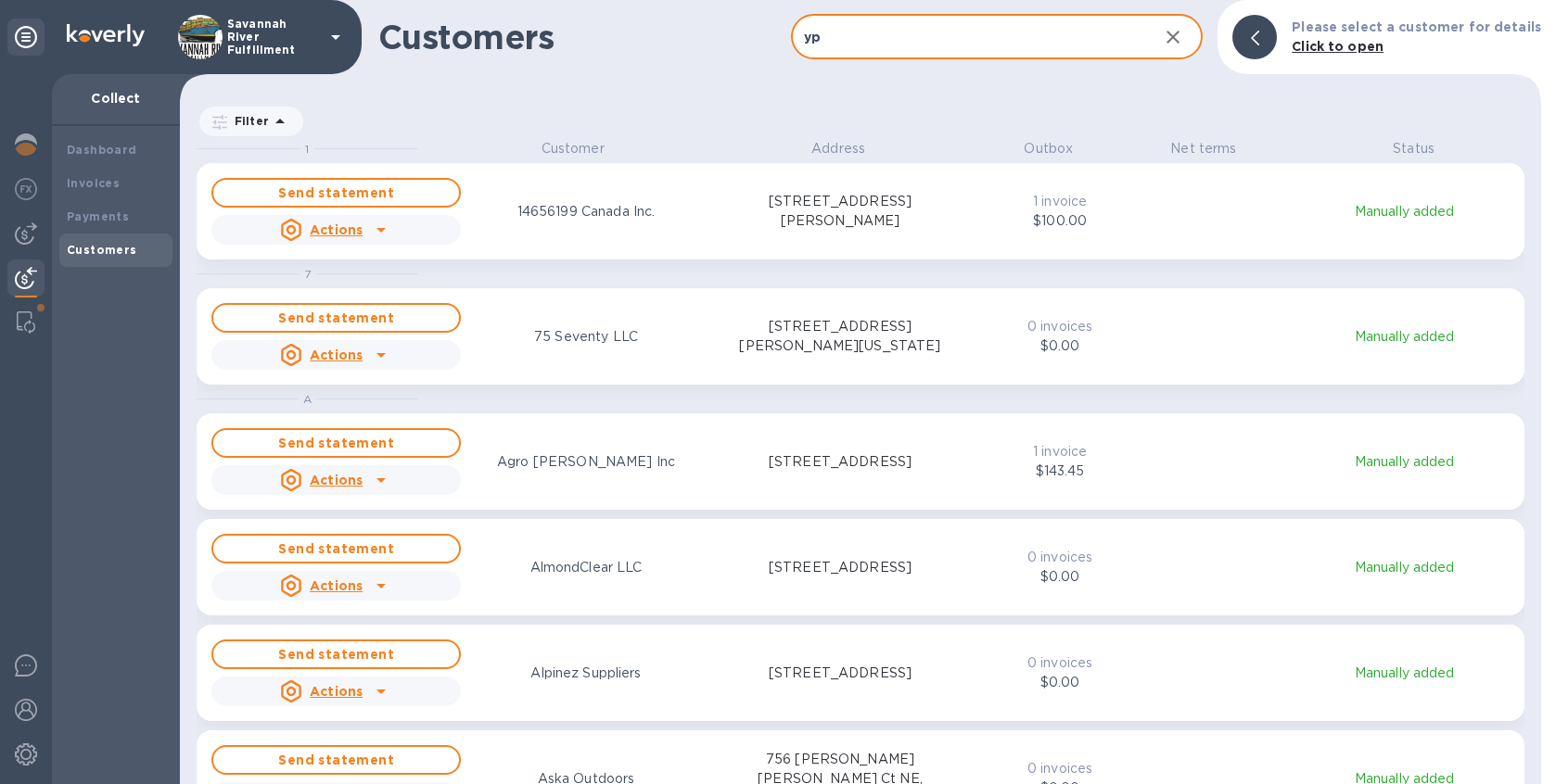 scroll, scrollTop: 16, scrollLeft: 8, axis: both 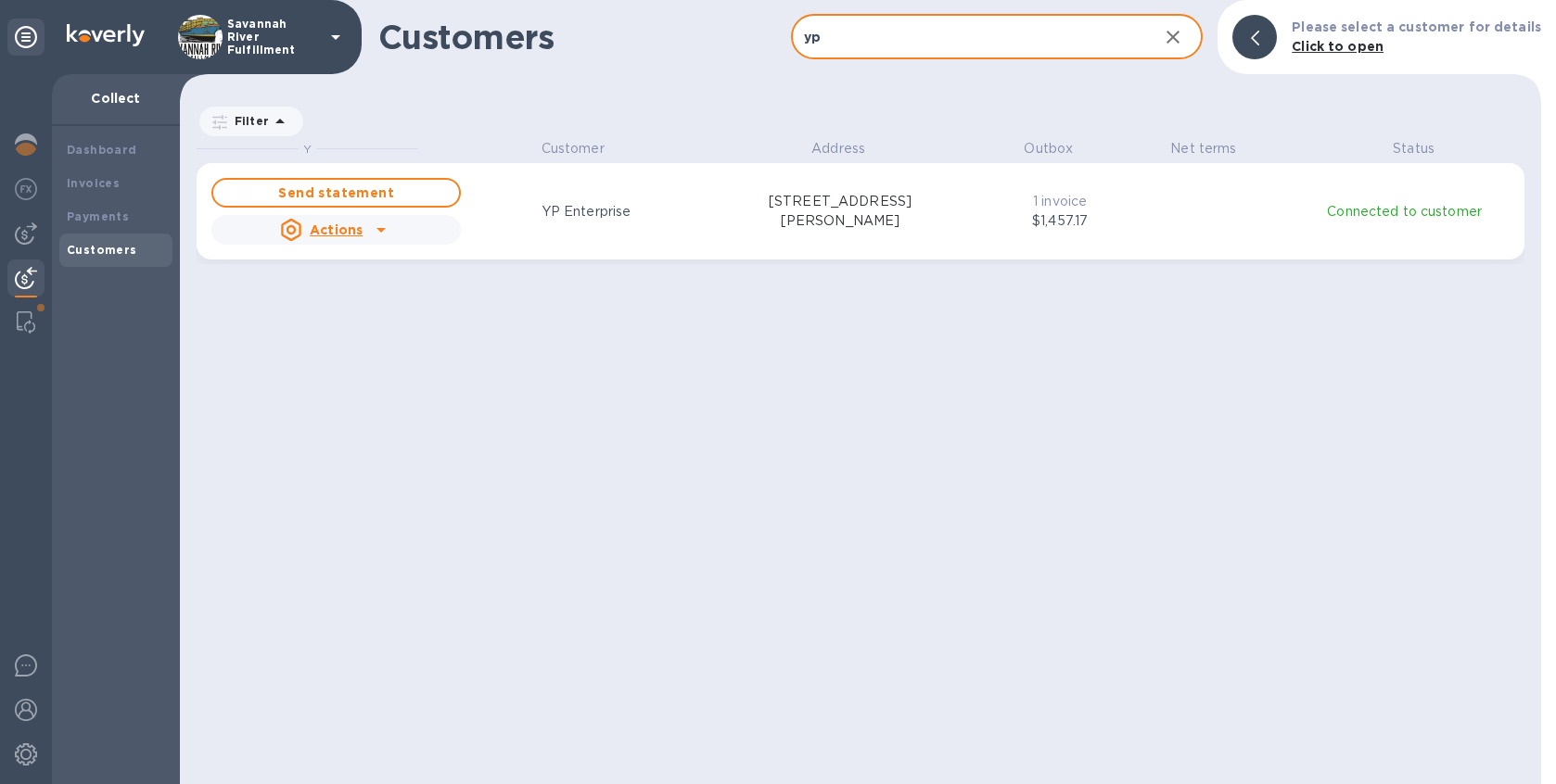 type on "yp" 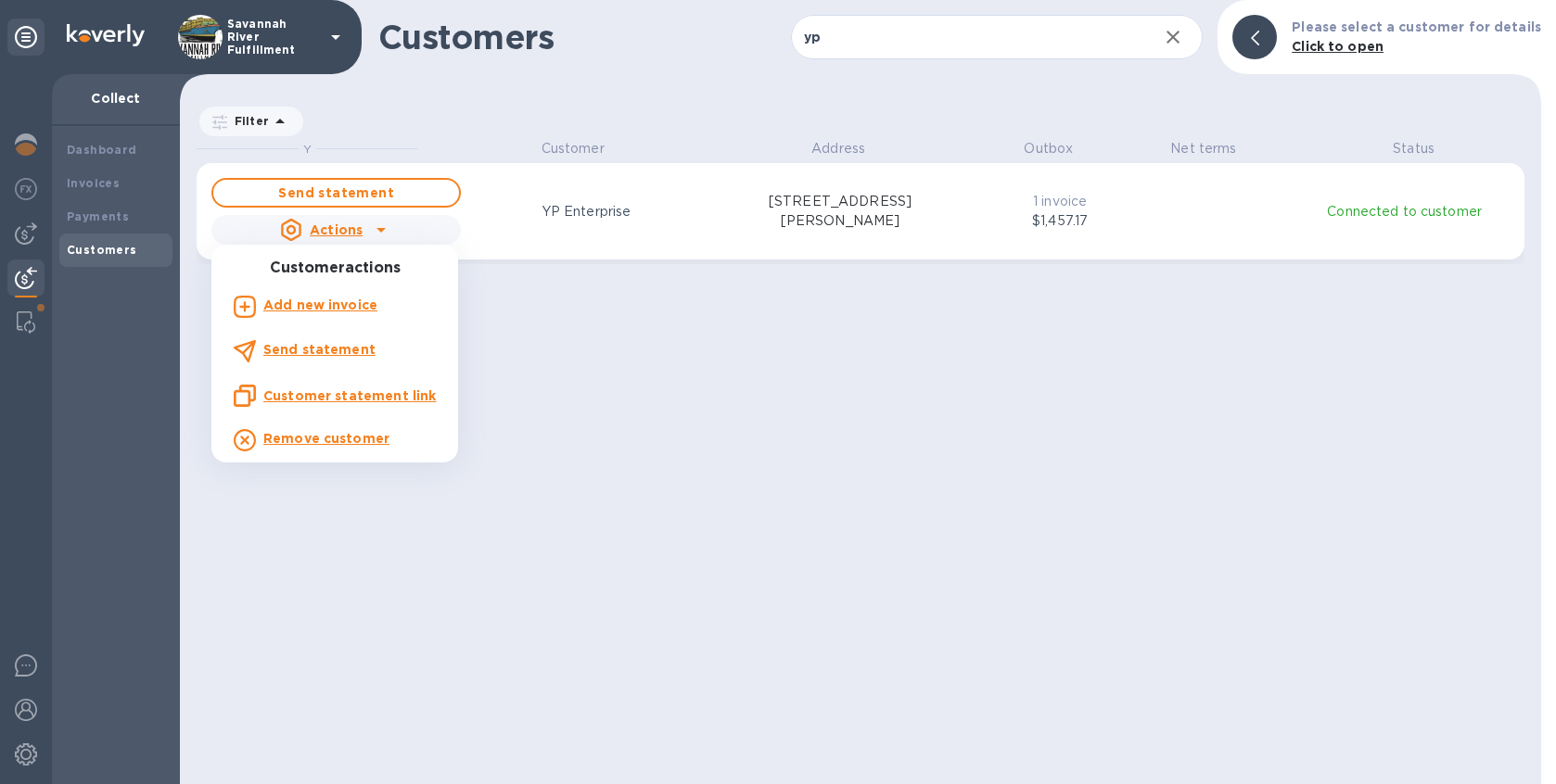 click on "Customer statement link" at bounding box center [350, 396] 